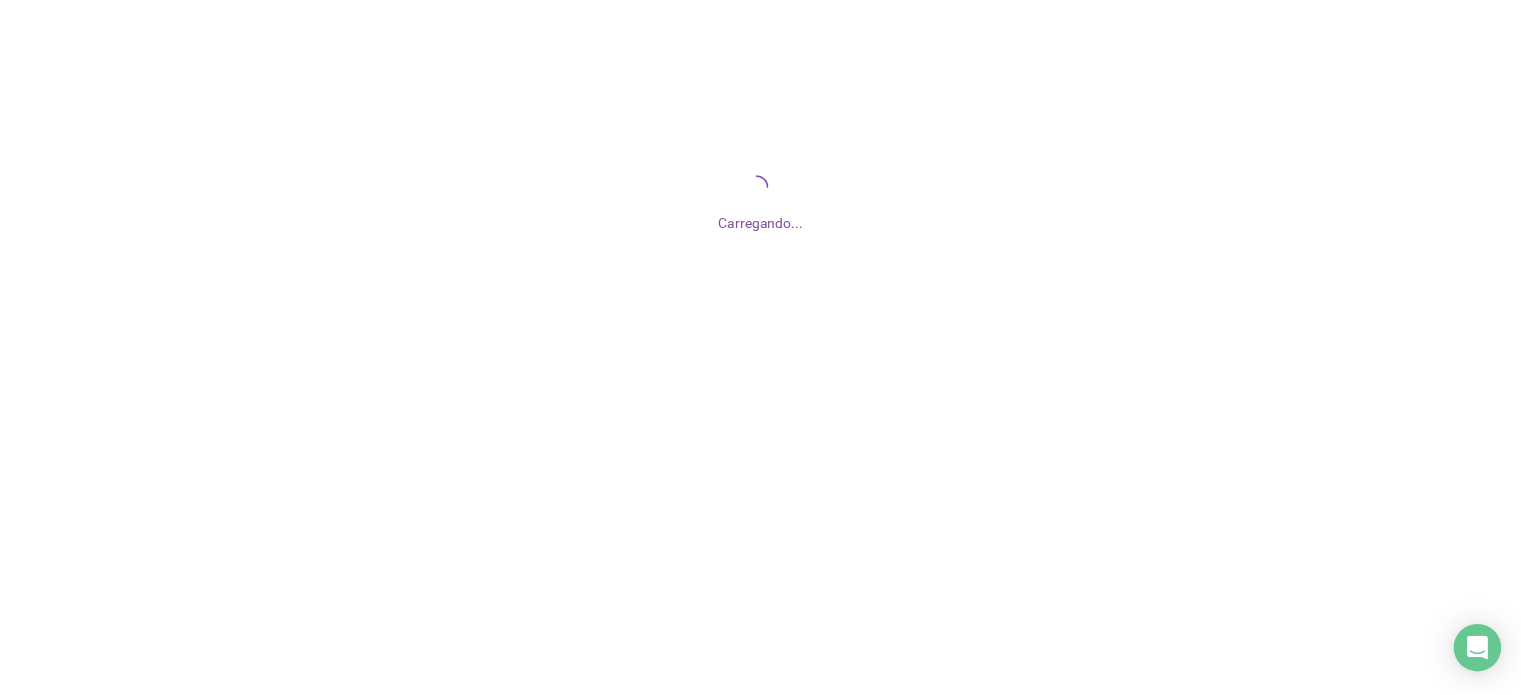 scroll, scrollTop: 0, scrollLeft: 0, axis: both 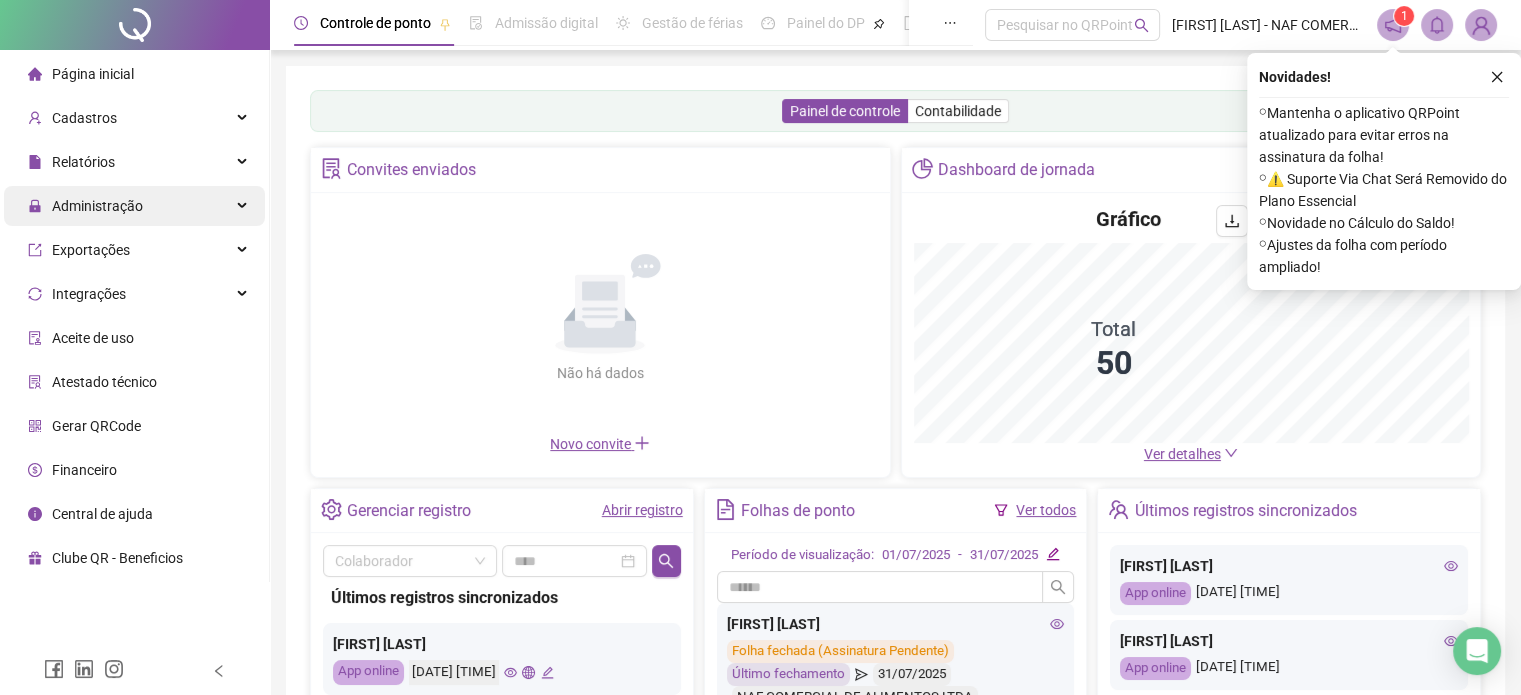 click on "Administração" at bounding box center (97, 206) 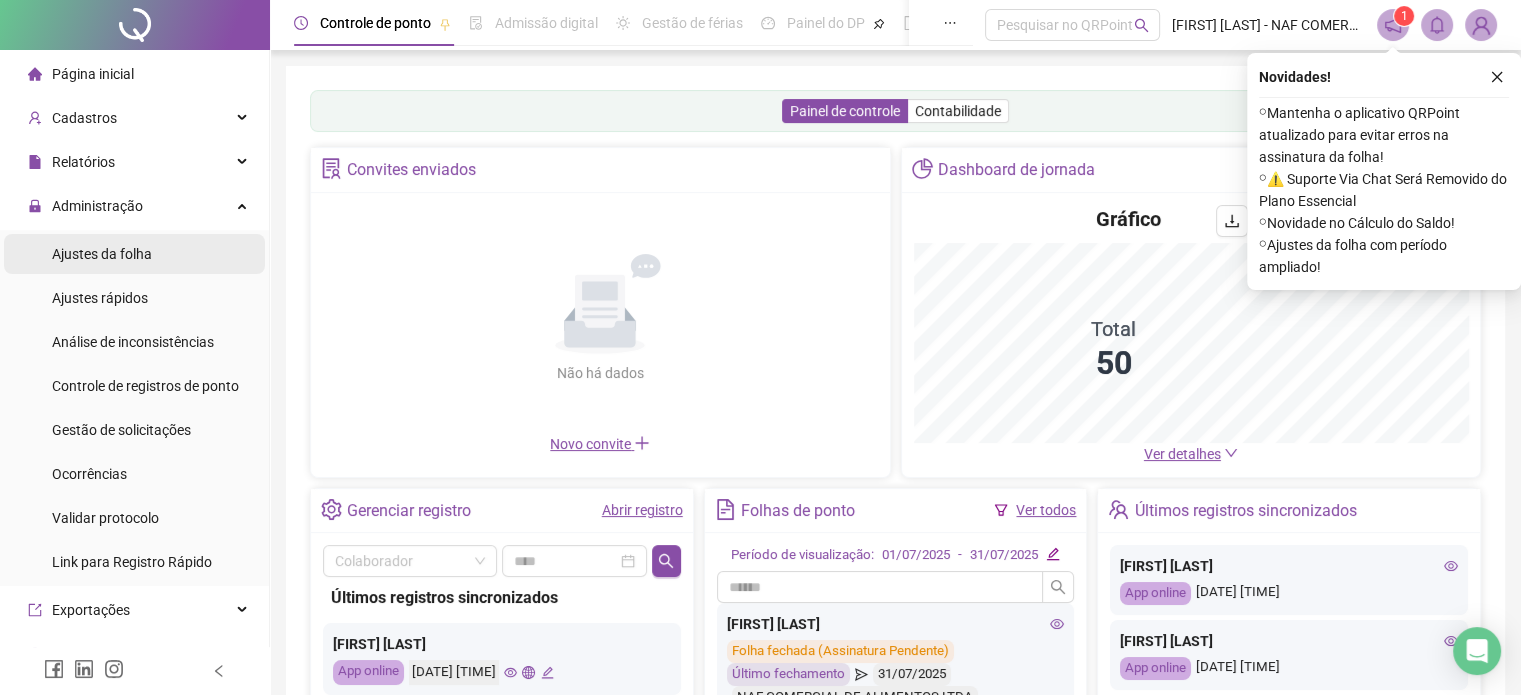 click on "Ajustes da folha" at bounding box center [102, 254] 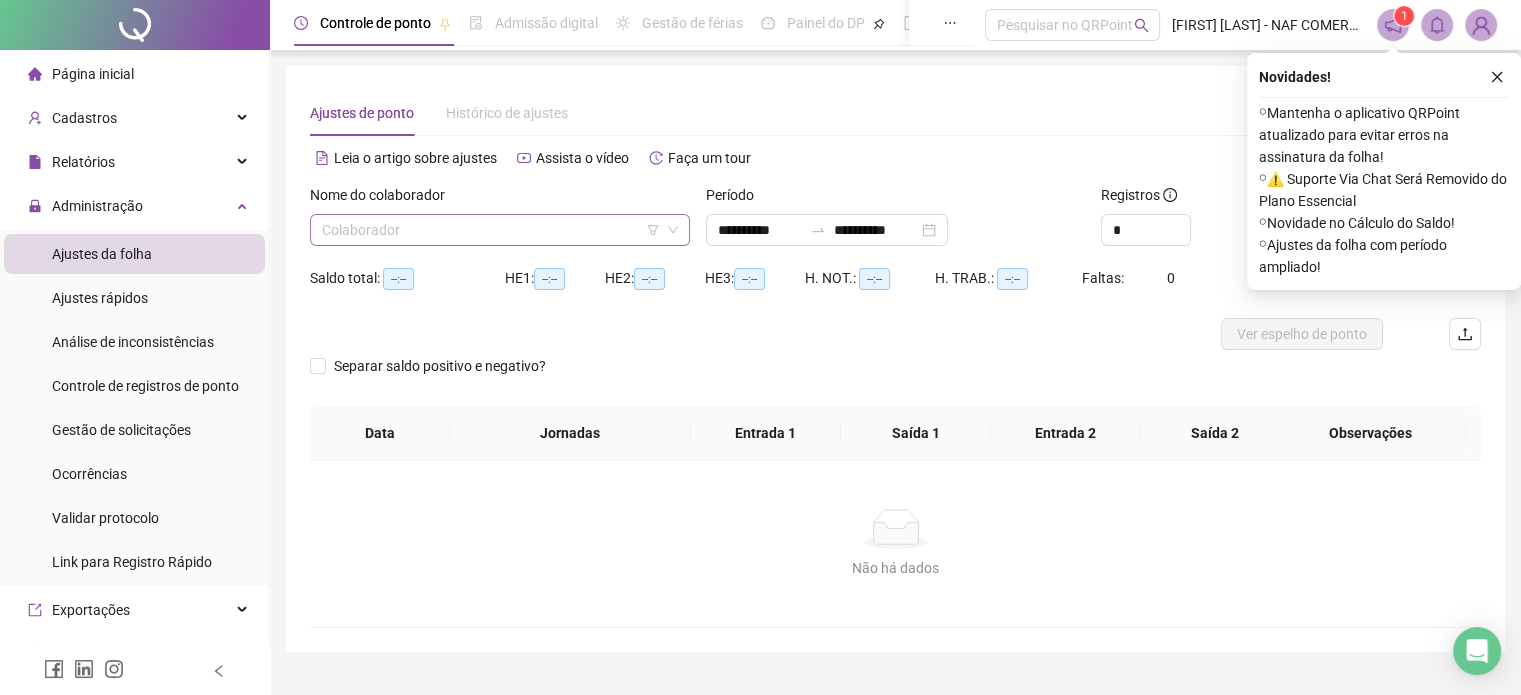 click at bounding box center [491, 230] 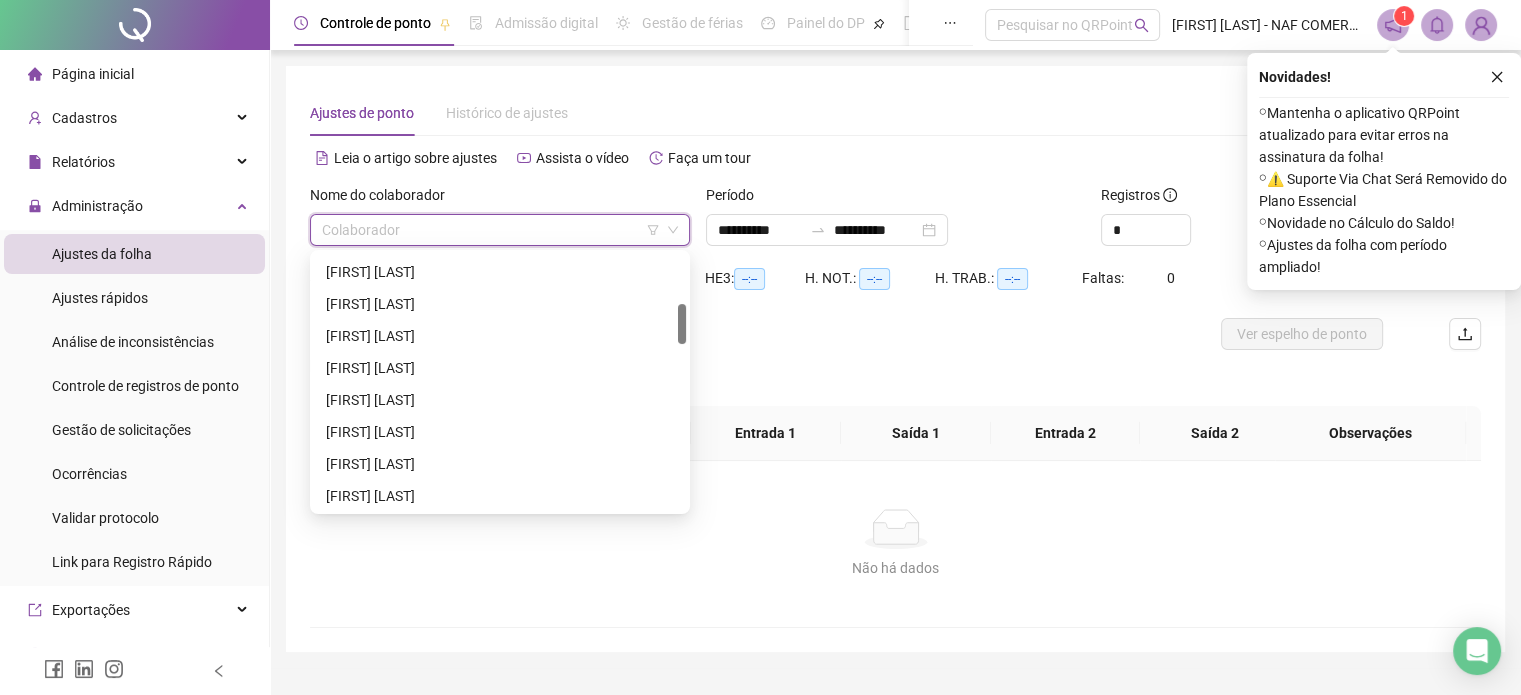 scroll, scrollTop: 312, scrollLeft: 0, axis: vertical 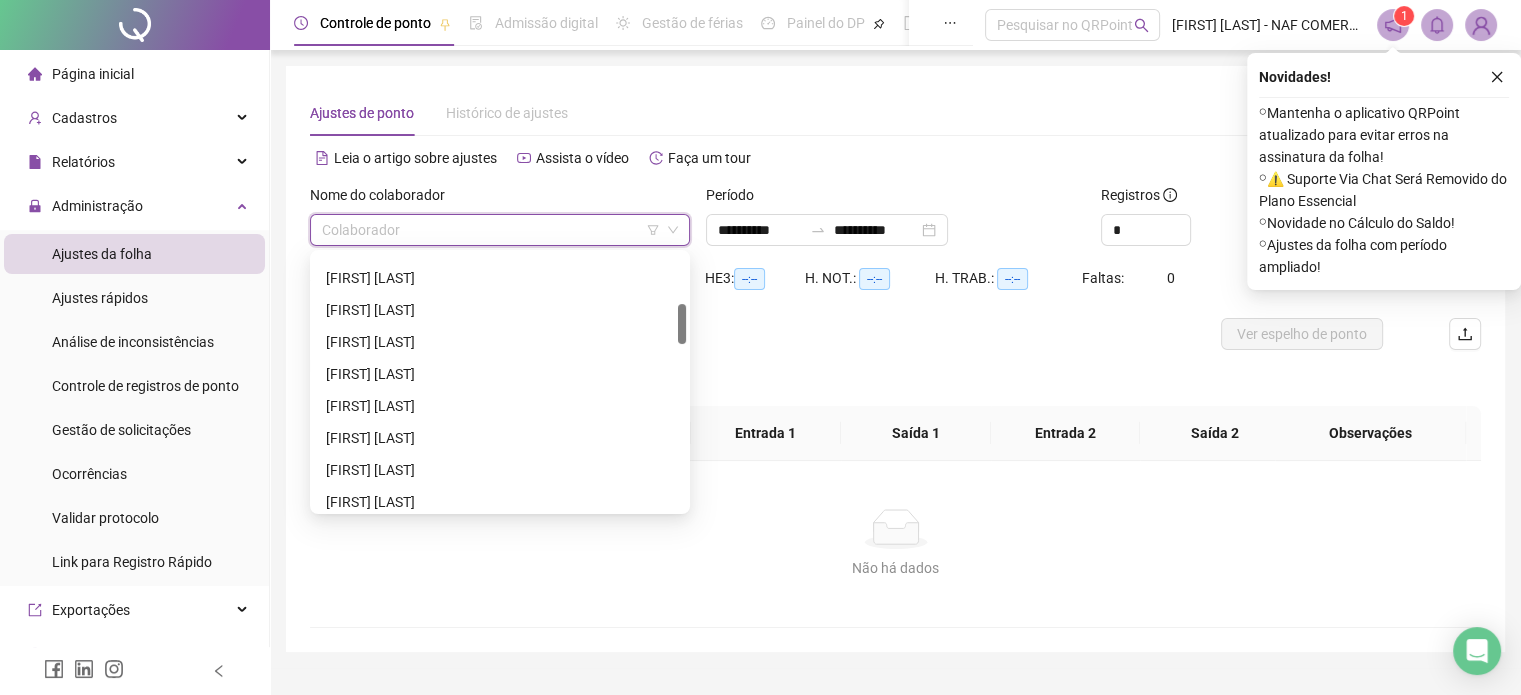 drag, startPoint x: 680, startPoint y: 277, endPoint x: 678, endPoint y: 327, distance: 50.039986 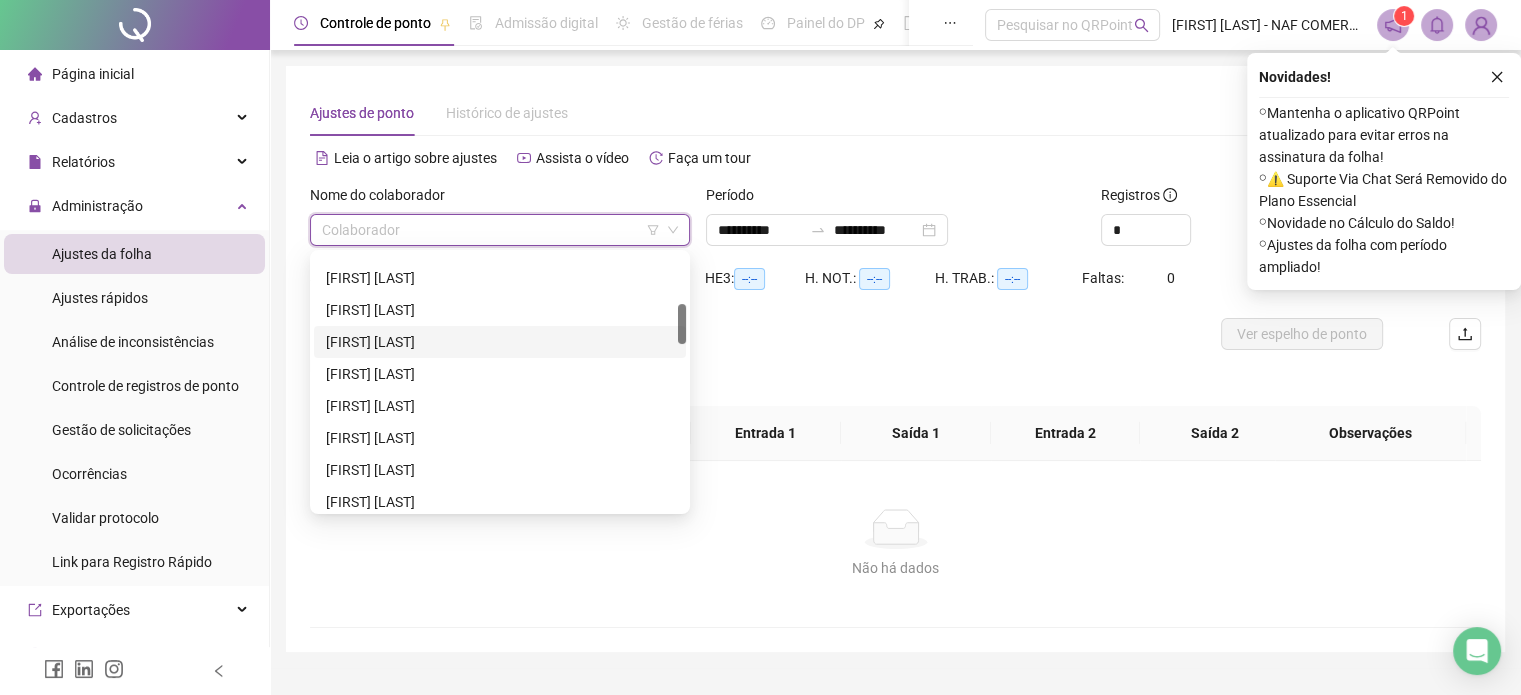click at bounding box center [682, 382] 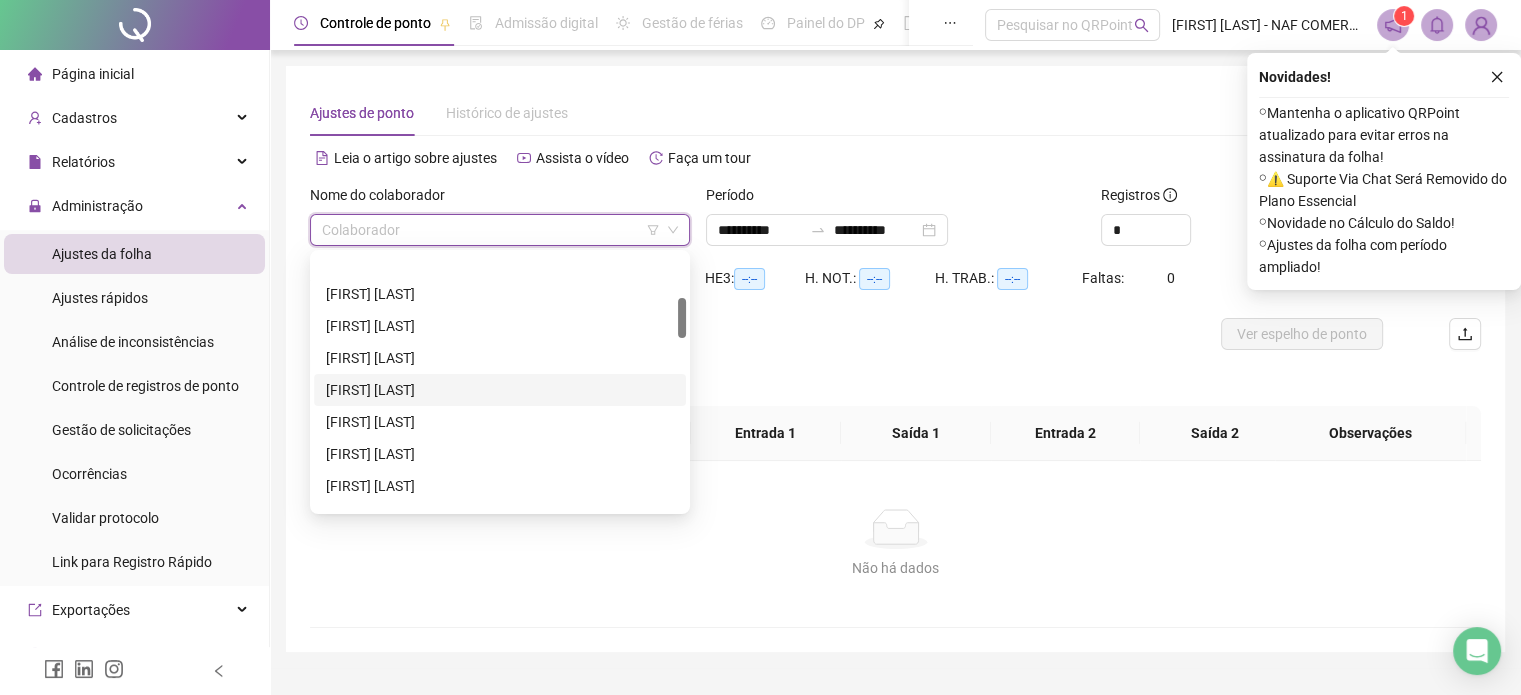 scroll, scrollTop: 207, scrollLeft: 0, axis: vertical 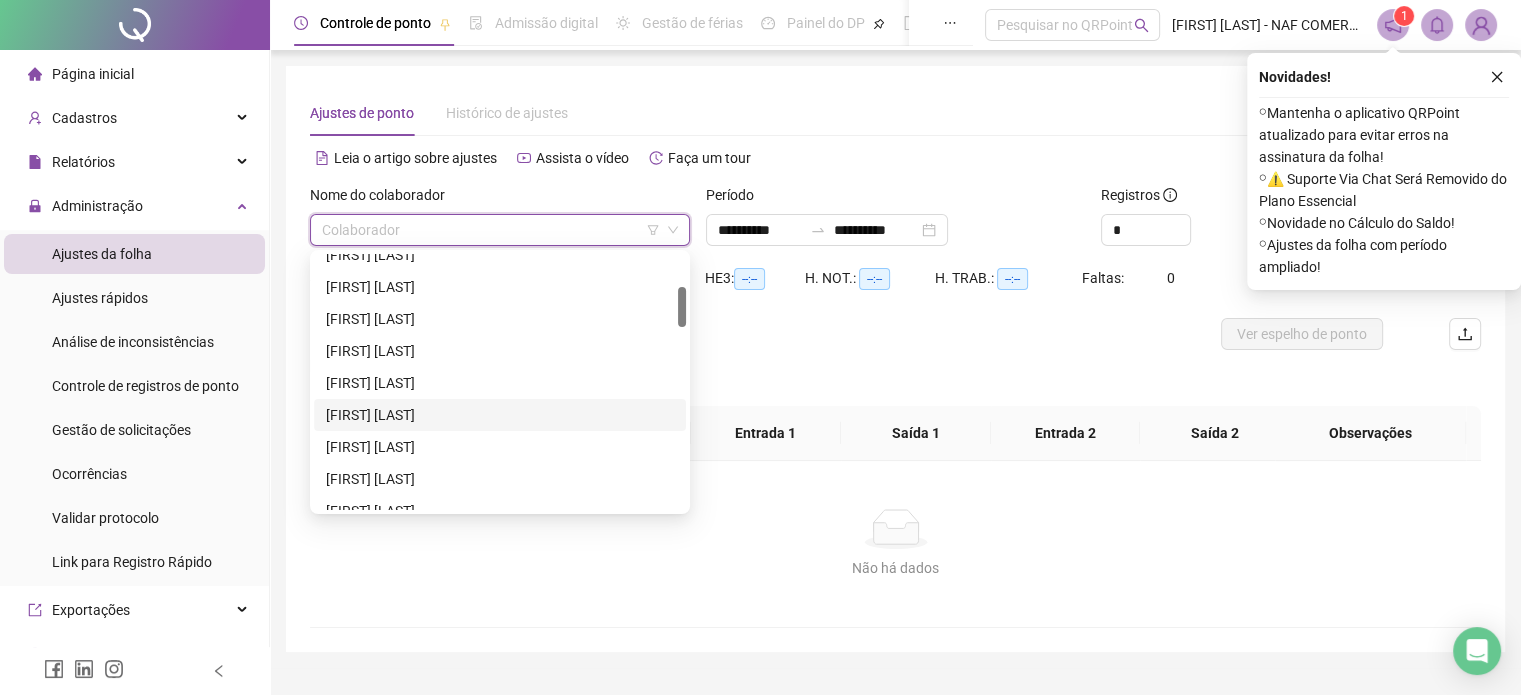 drag, startPoint x: 680, startPoint y: 317, endPoint x: 680, endPoint y: 300, distance: 17 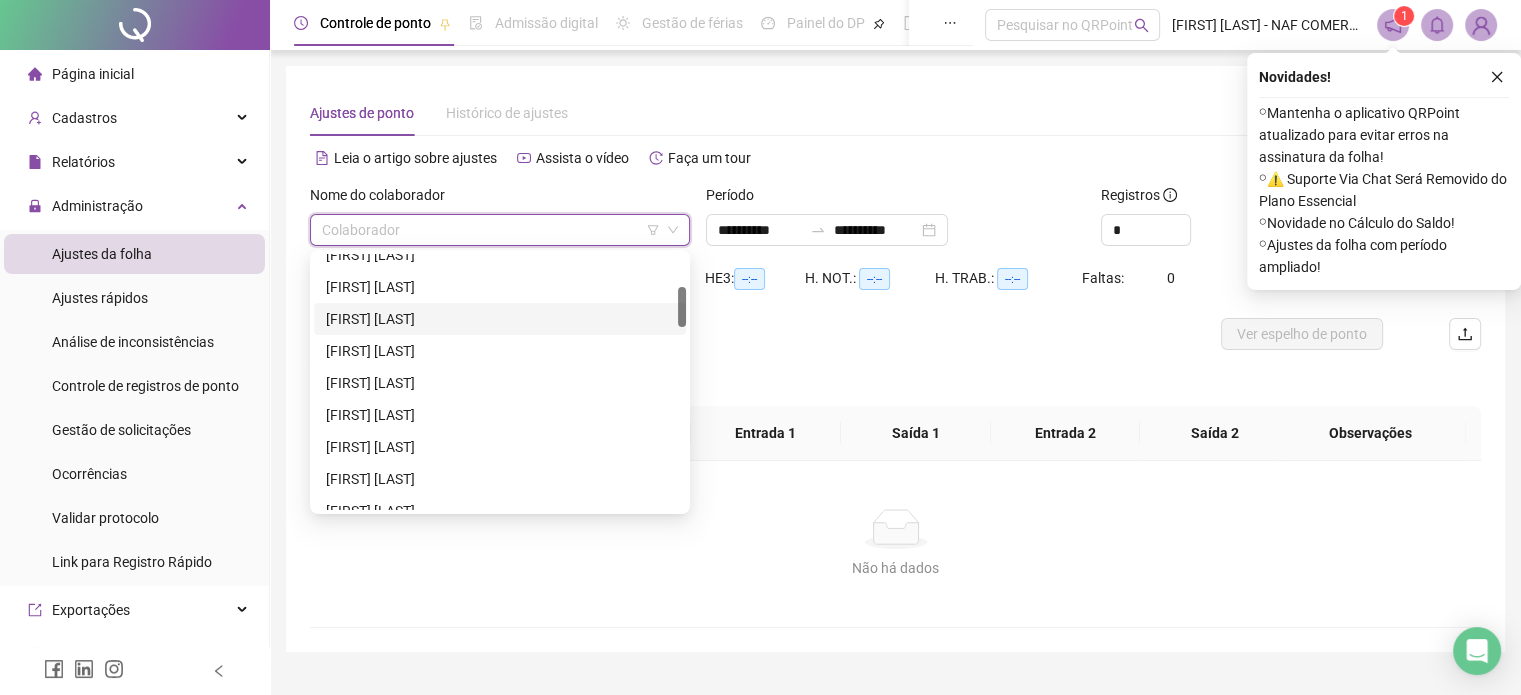 click on "[FIRST] [LAST]" at bounding box center (500, 319) 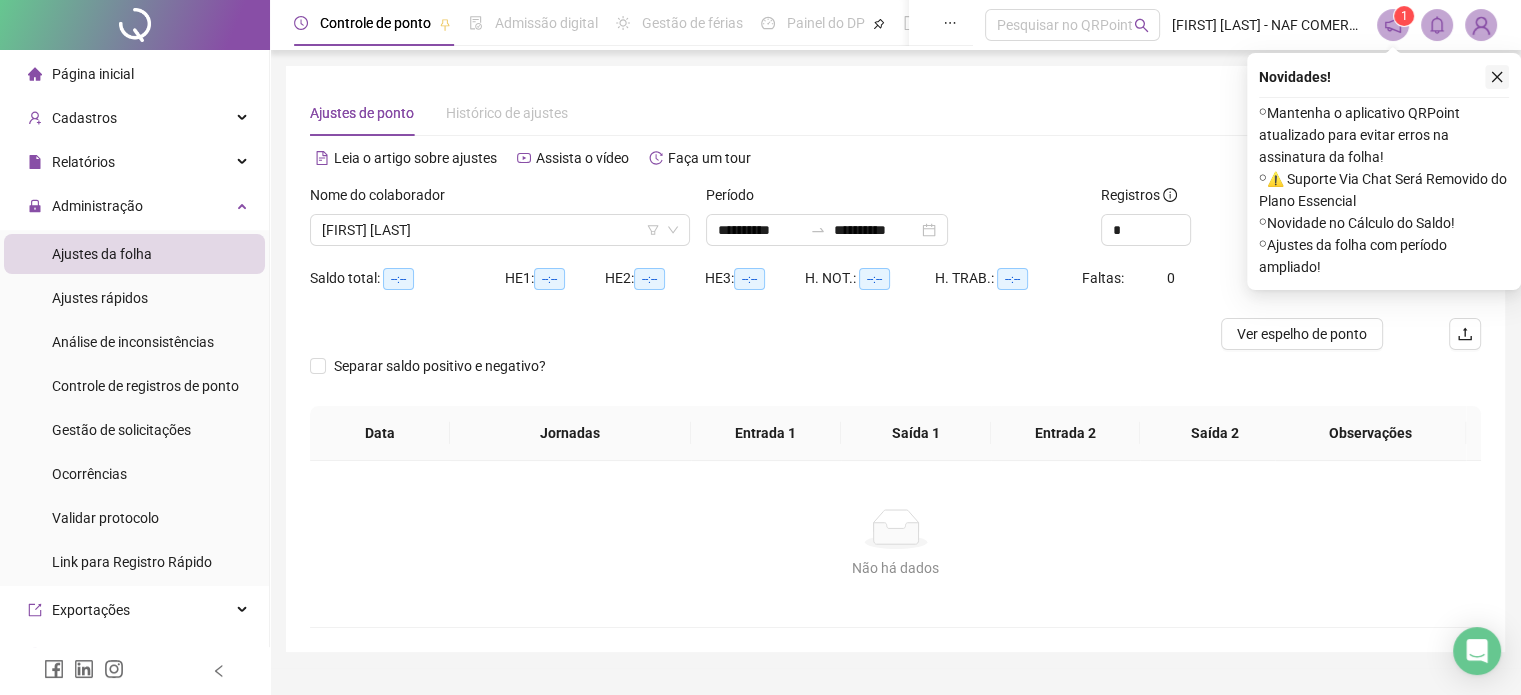 click 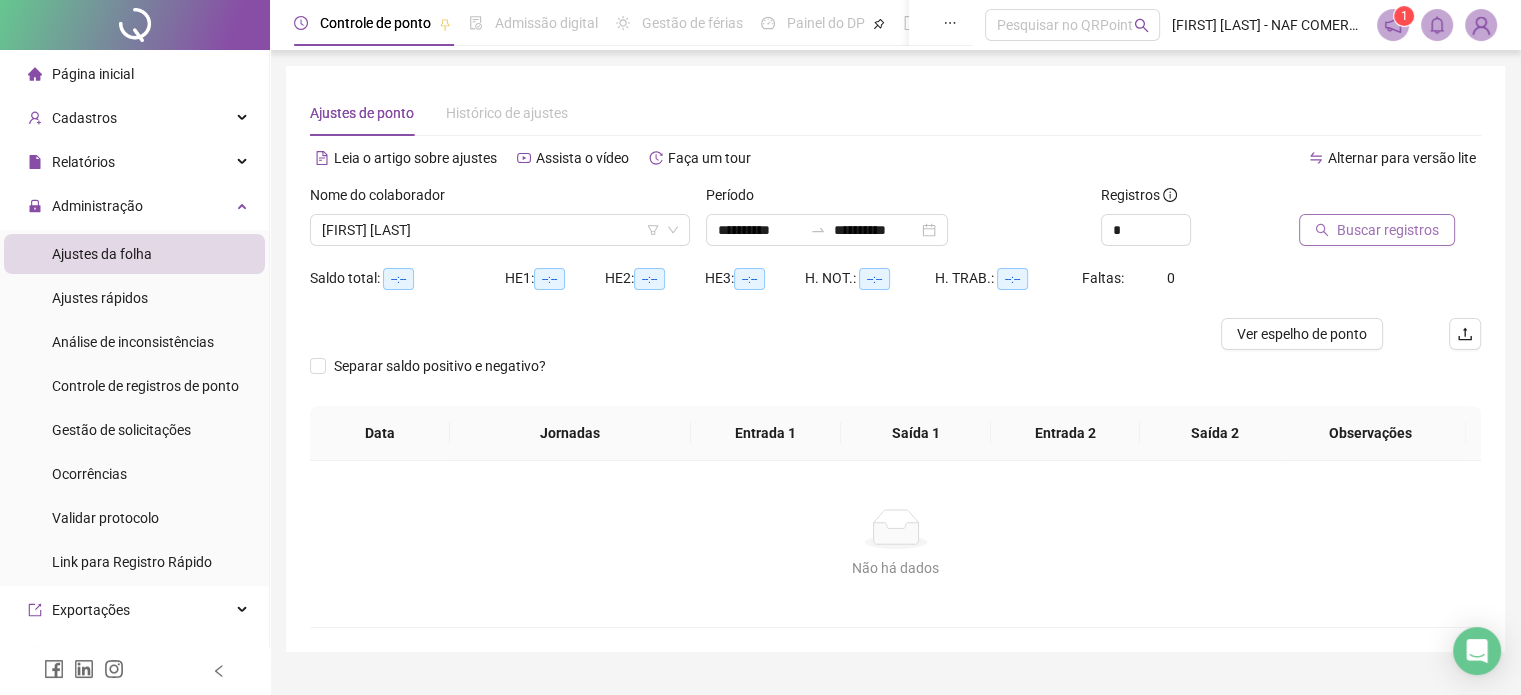 click on "Buscar registros" at bounding box center [1388, 230] 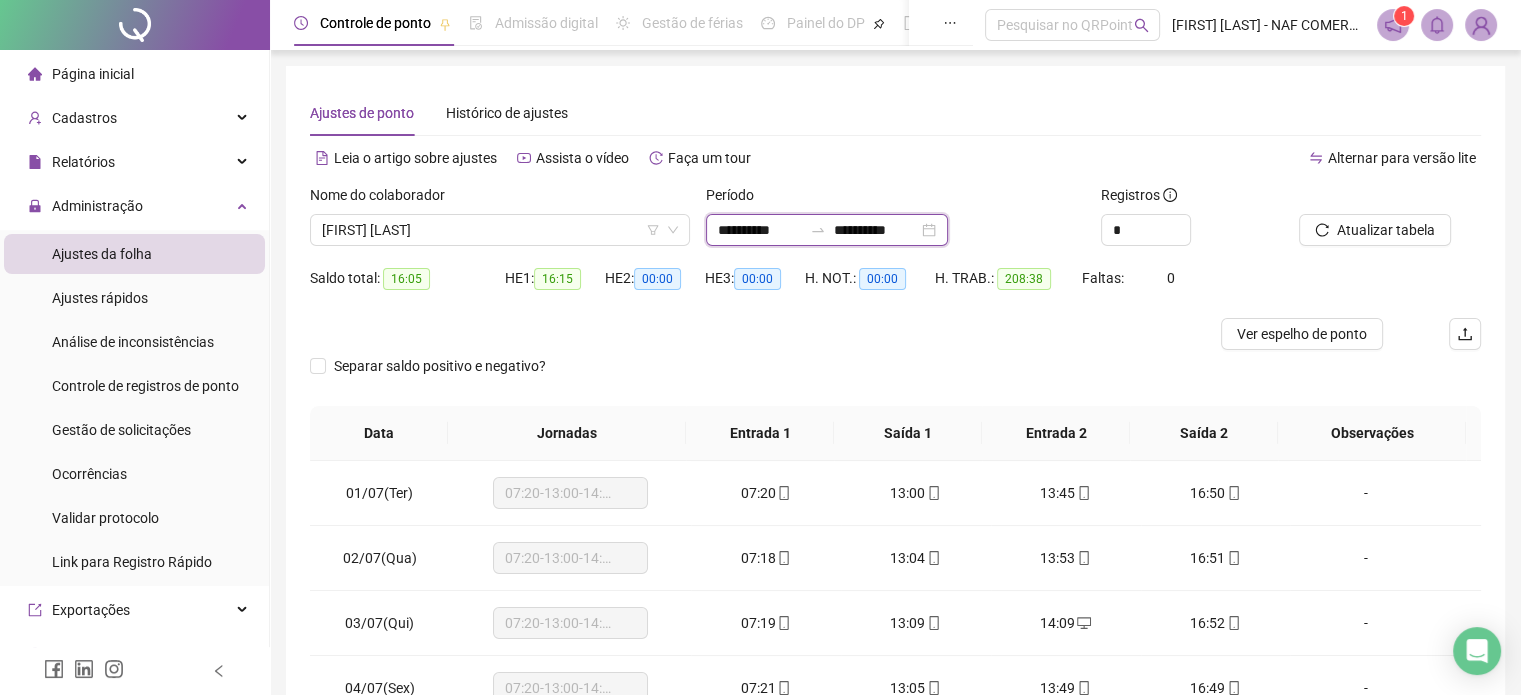 click on "**********" at bounding box center (760, 230) 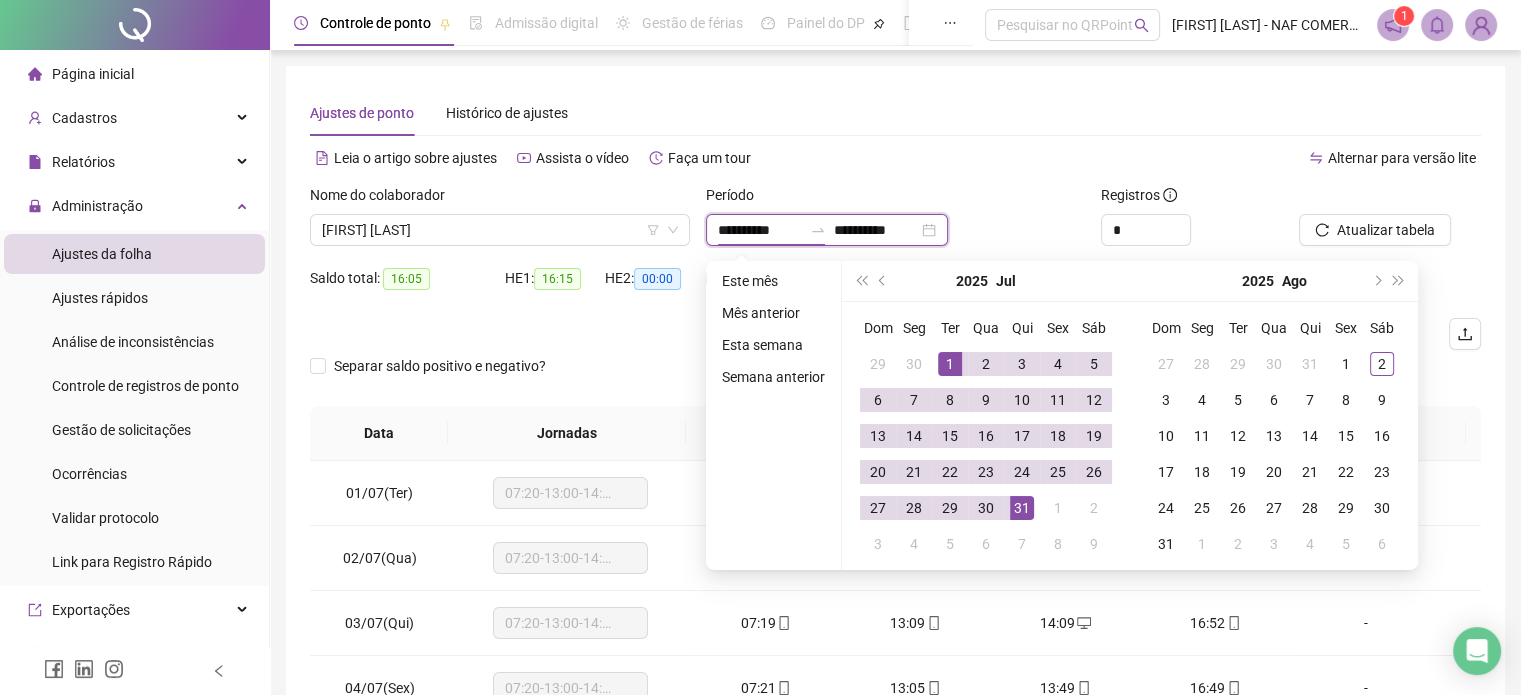 type on "**********" 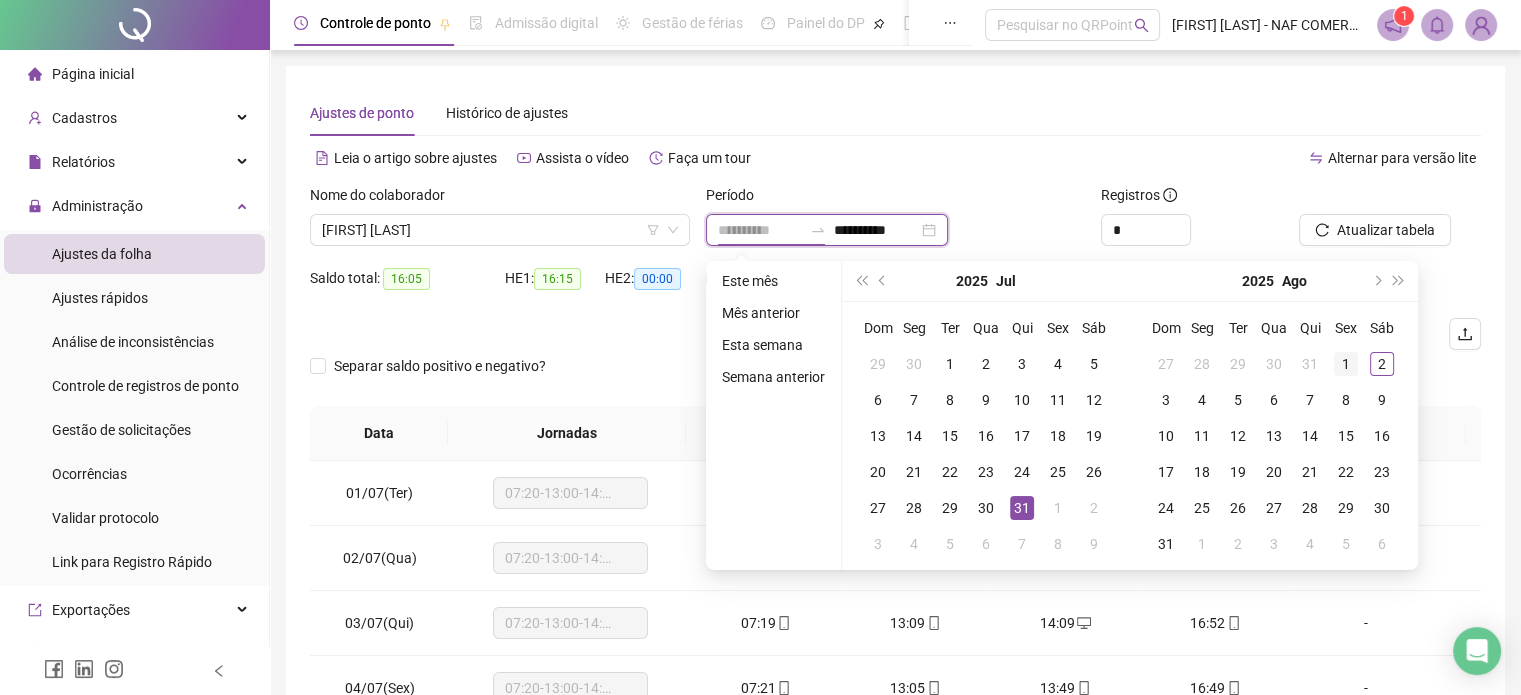 type on "**********" 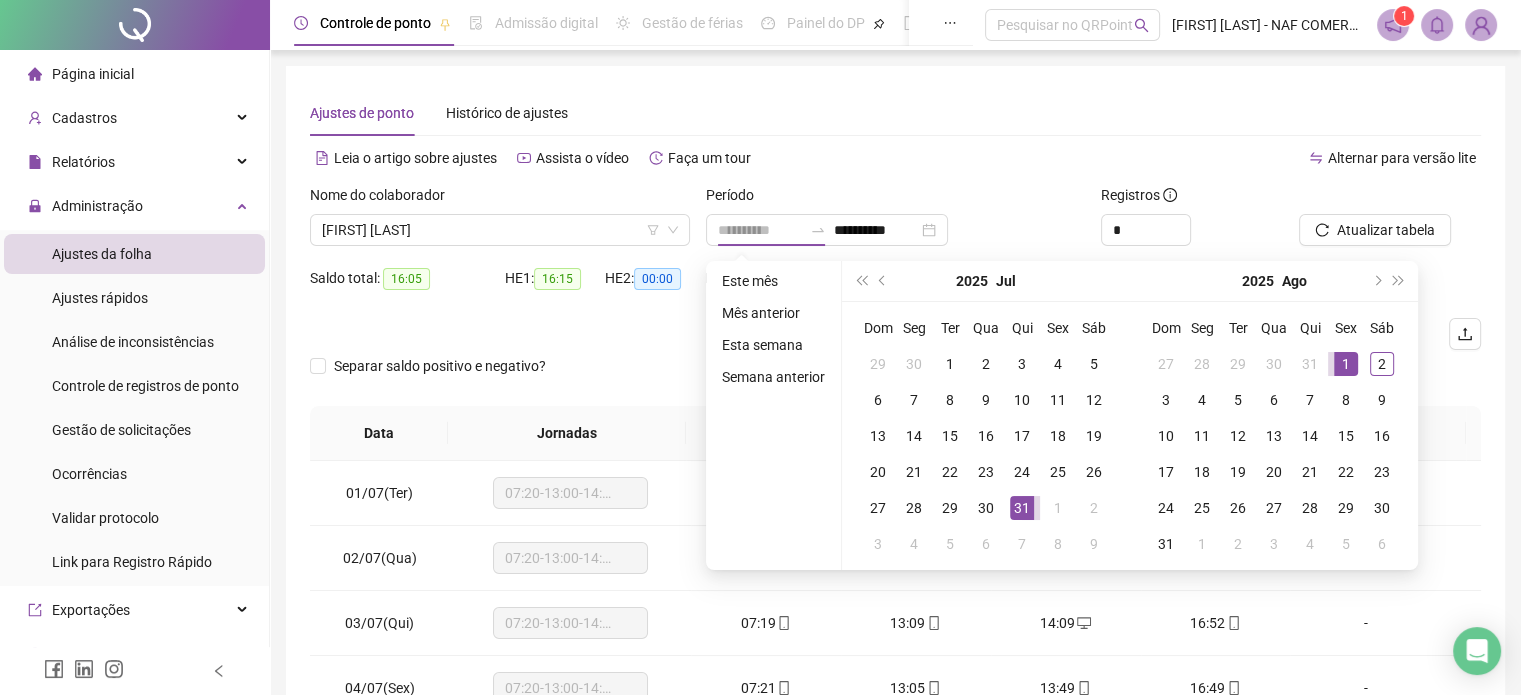 click on "1" at bounding box center (1346, 364) 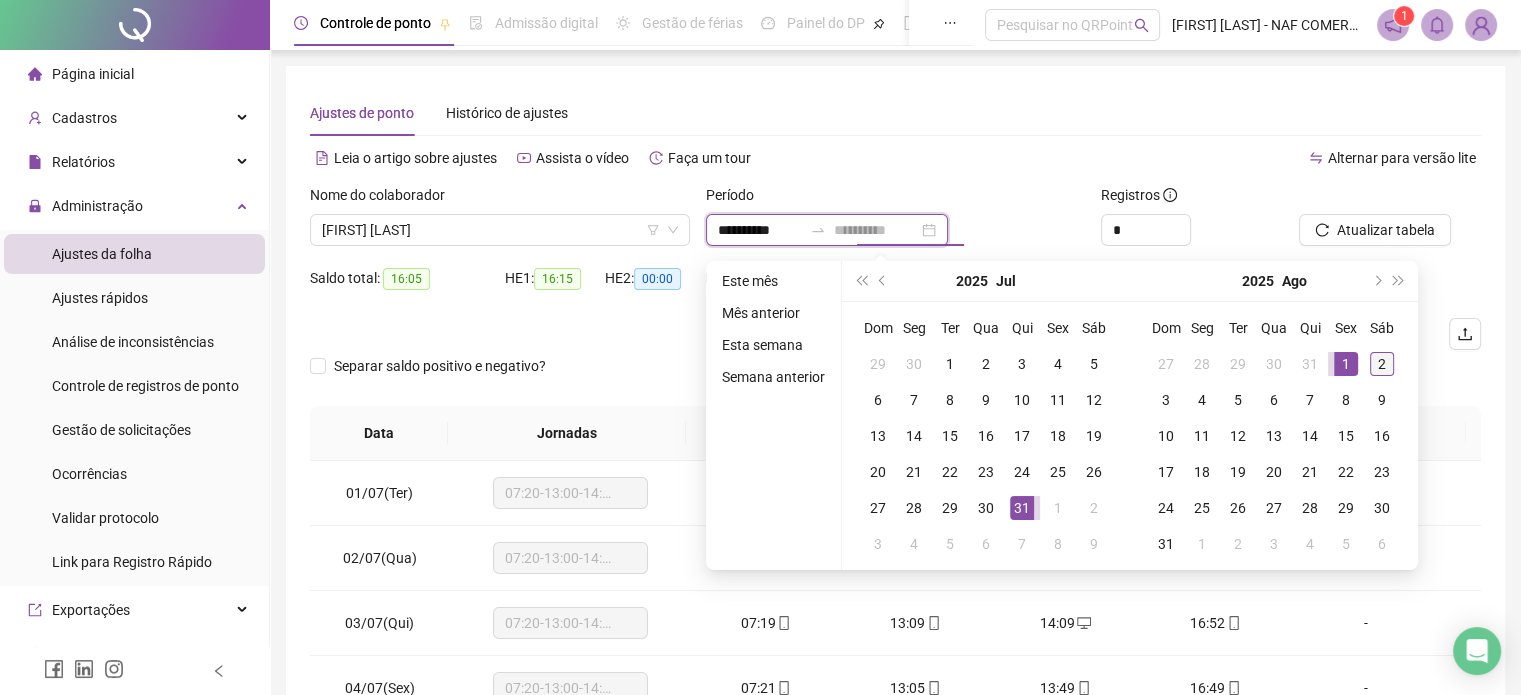 type on "**********" 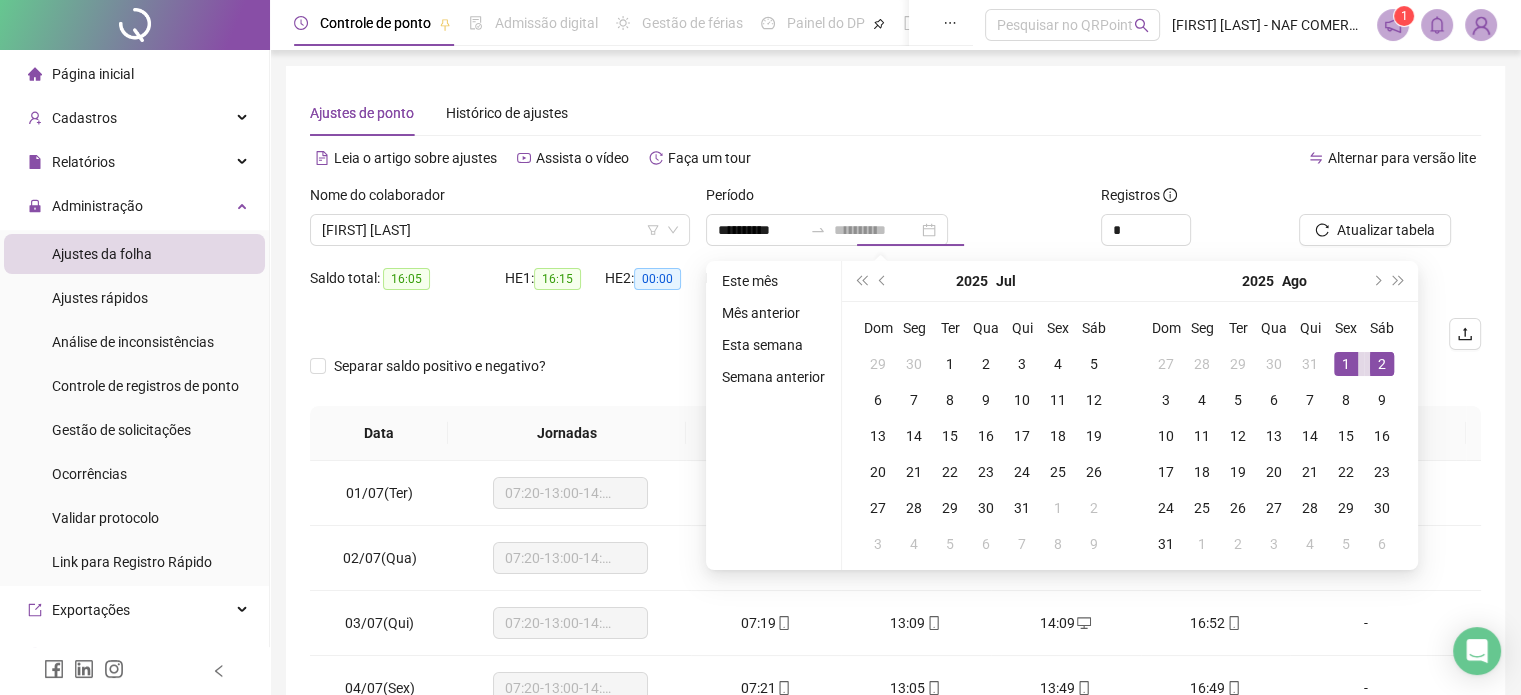 click on "2" at bounding box center [1382, 364] 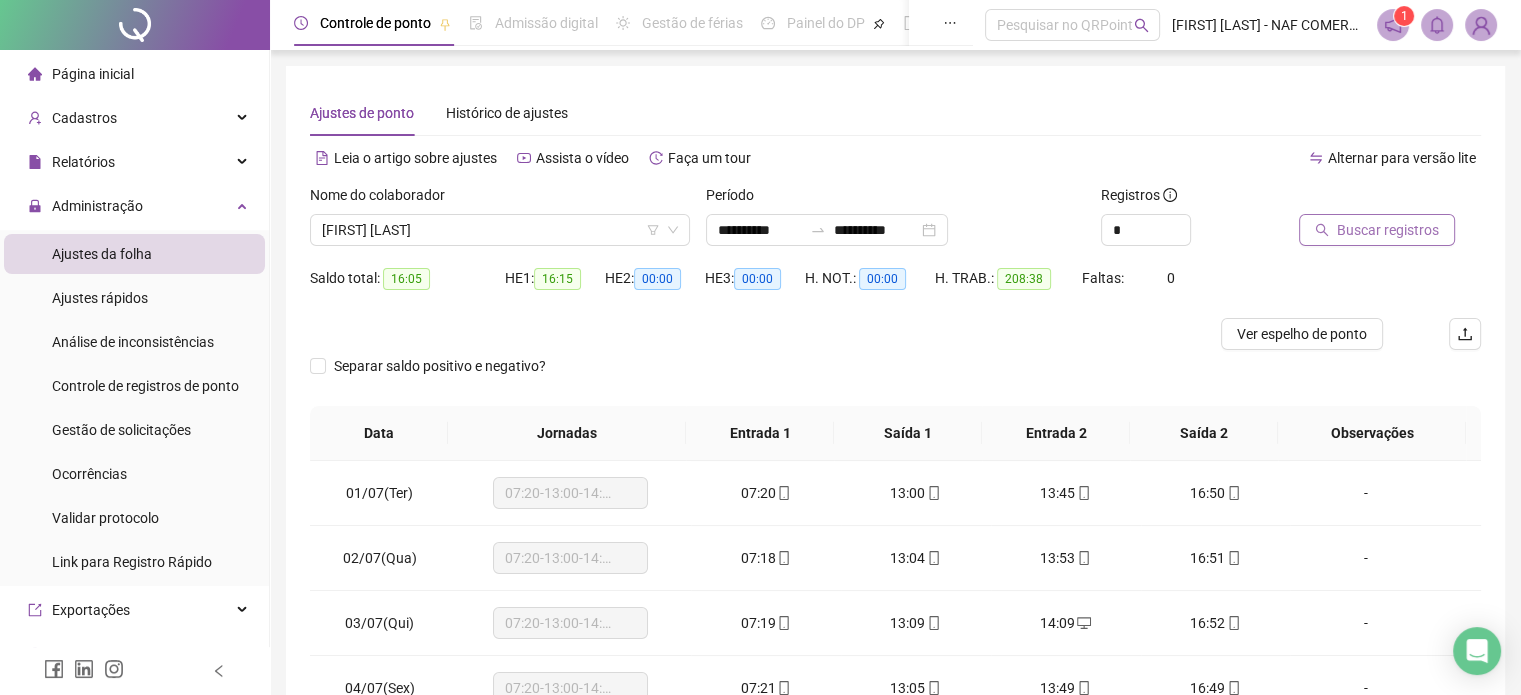 click on "Buscar registros" at bounding box center (1388, 230) 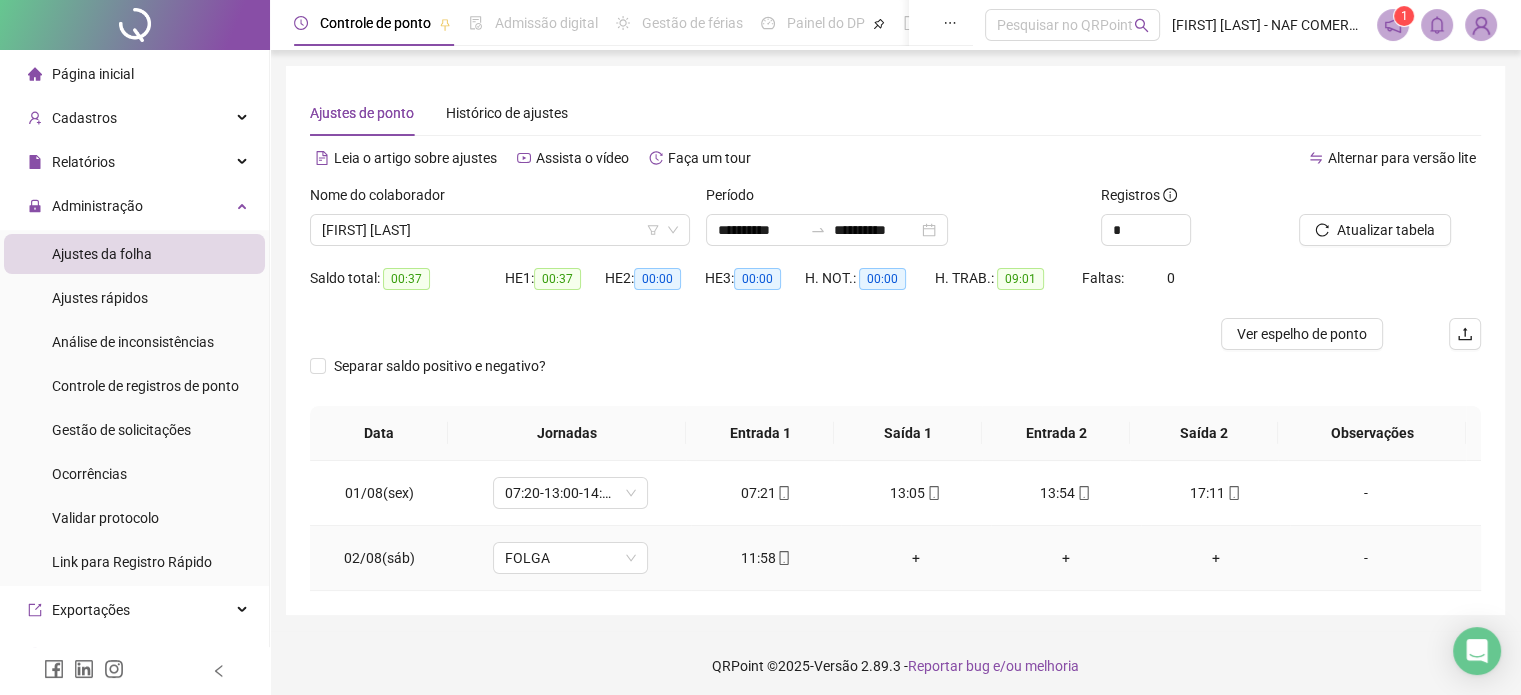 click on "11:58" at bounding box center (766, 558) 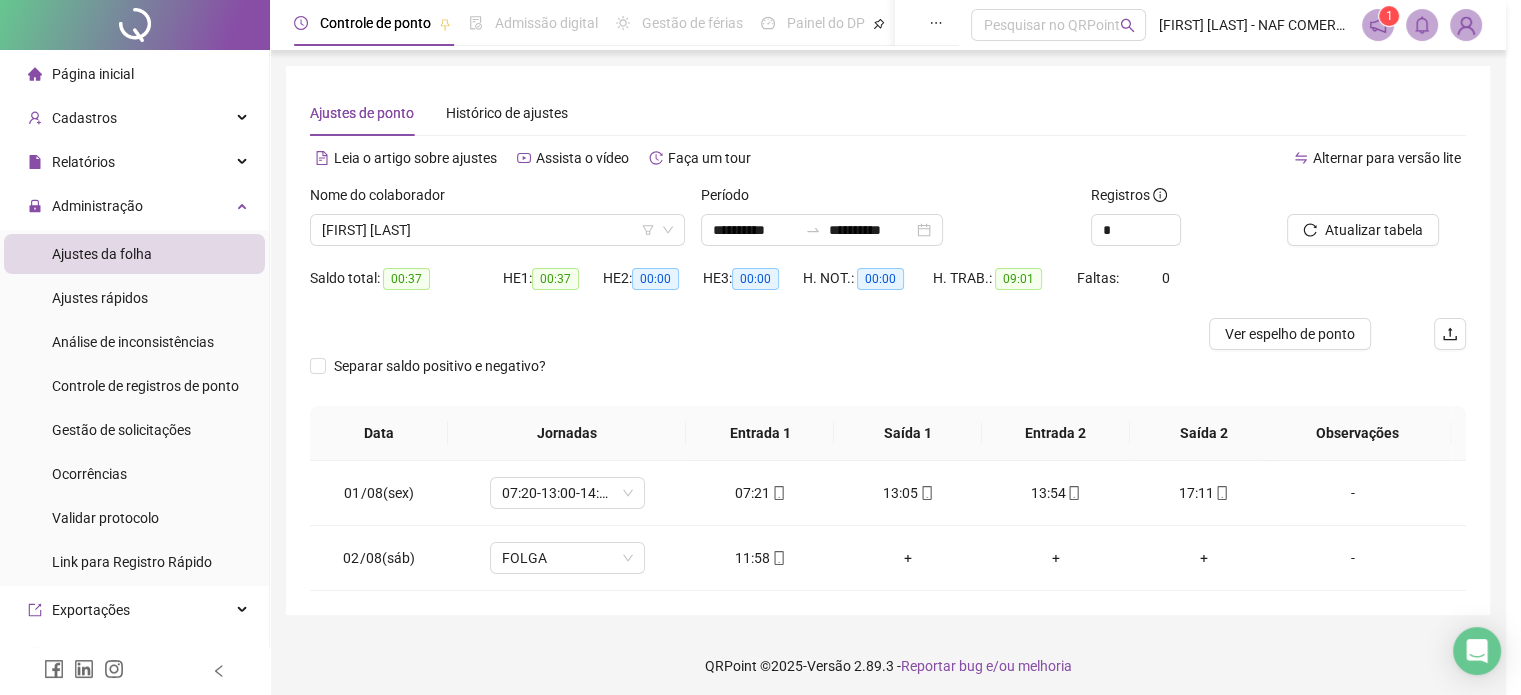 type on "**********" 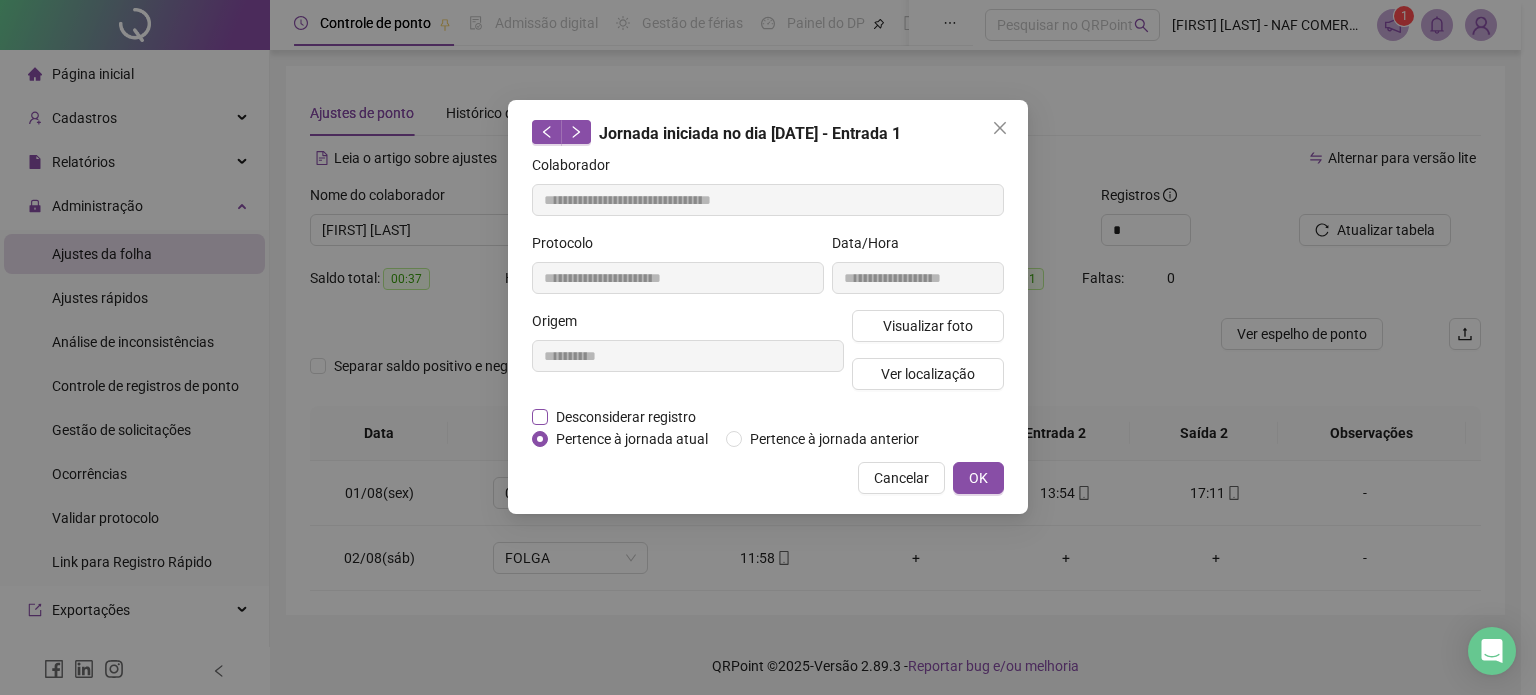 click on "Desconsiderar registro" at bounding box center [626, 417] 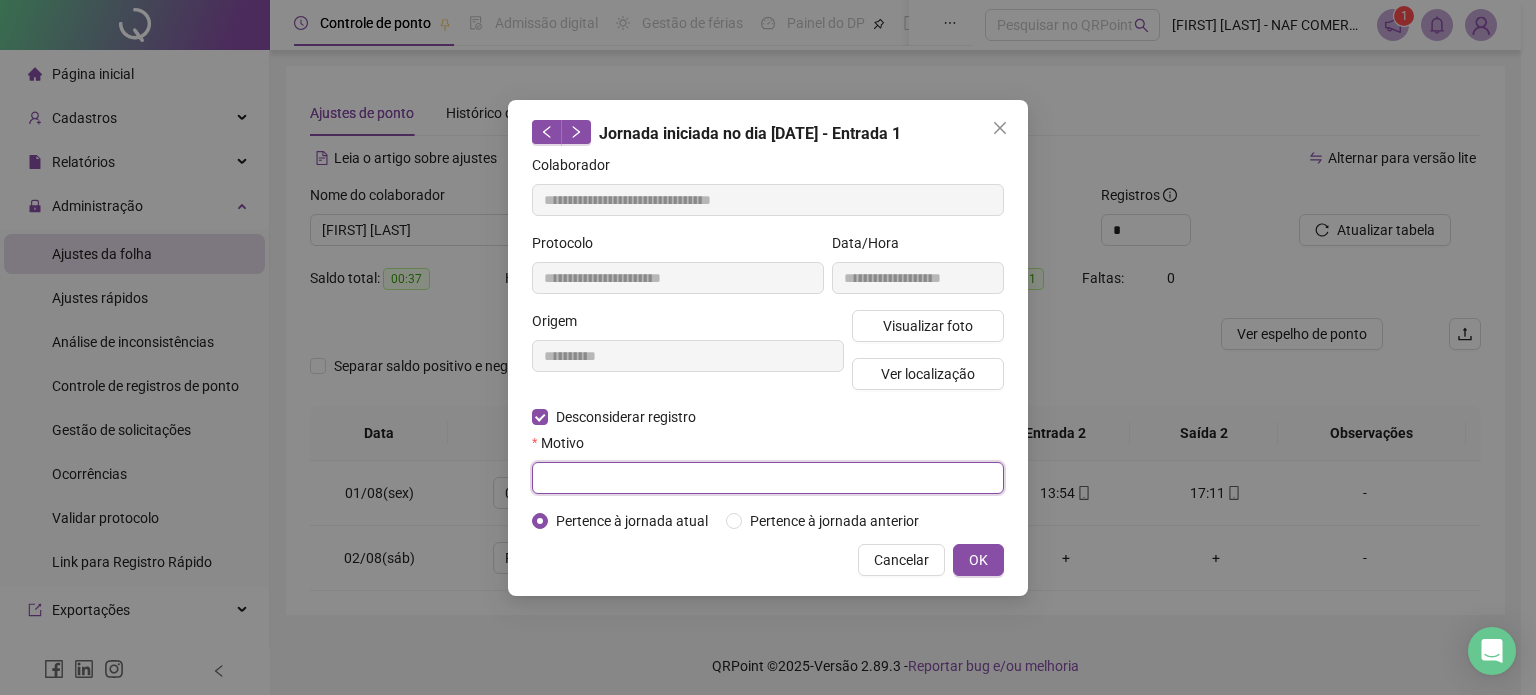 click at bounding box center (768, 478) 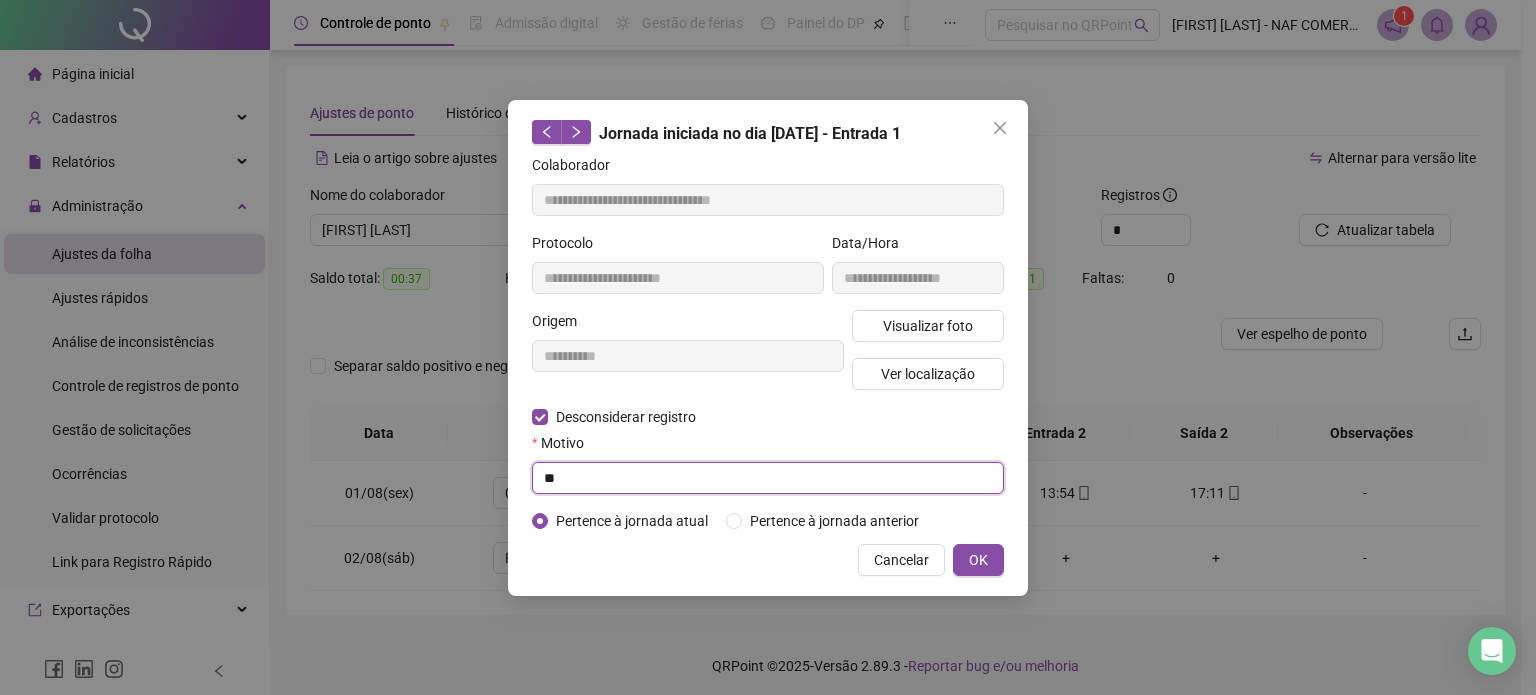 type on "*" 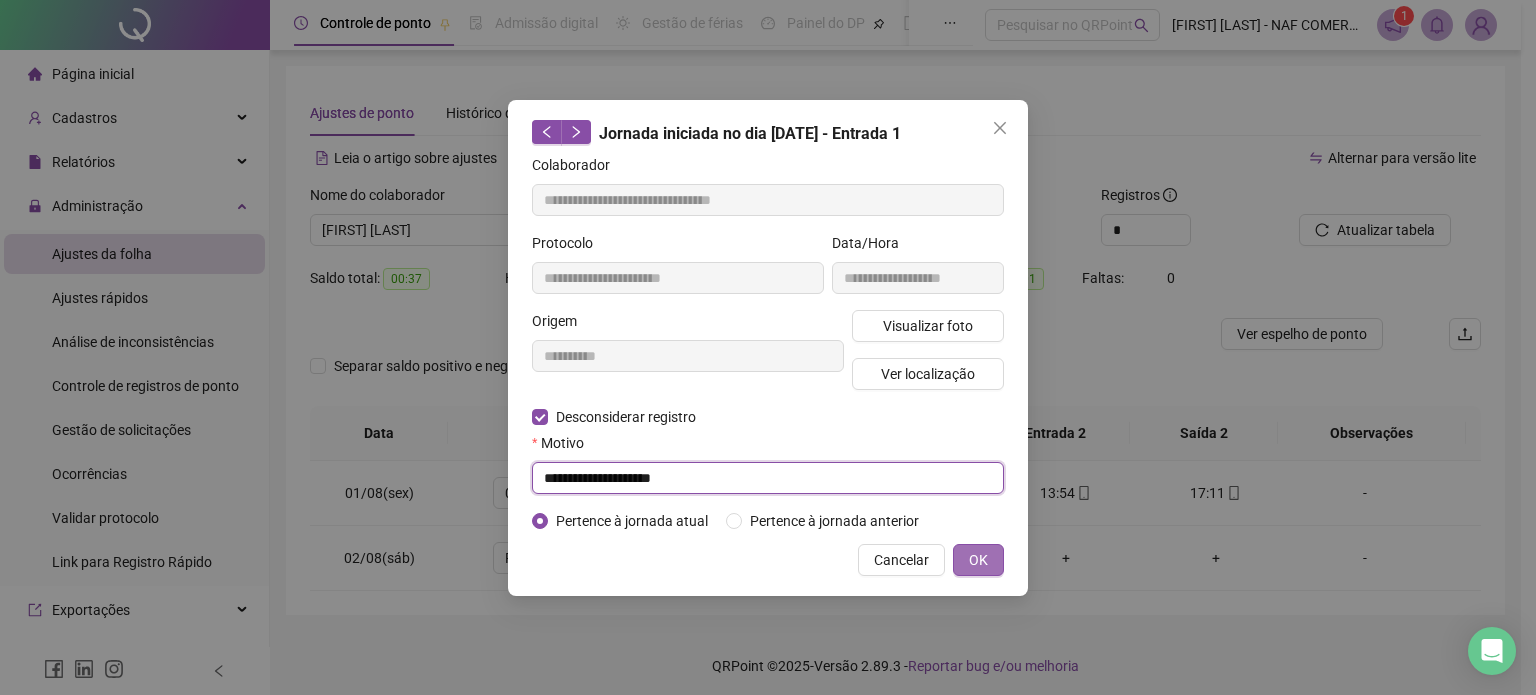 type on "**********" 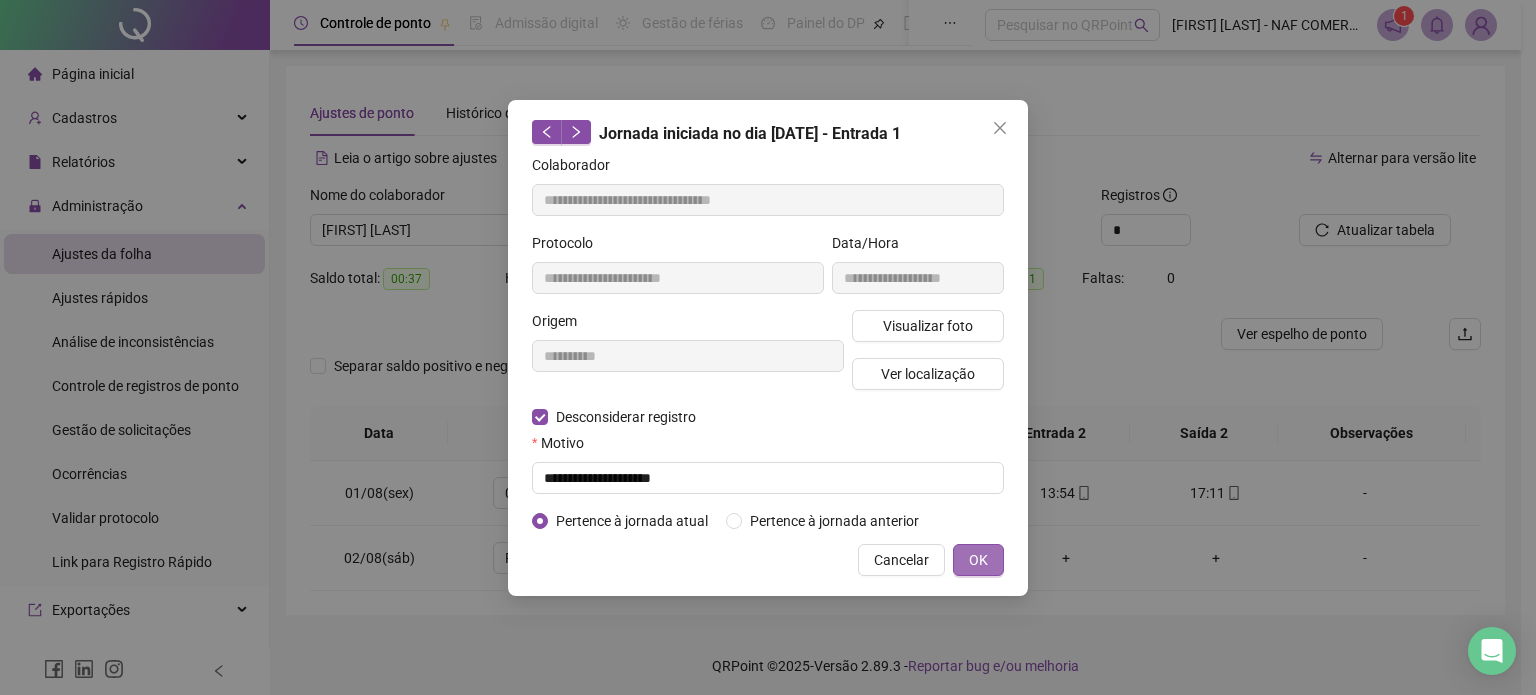 click on "OK" at bounding box center [978, 560] 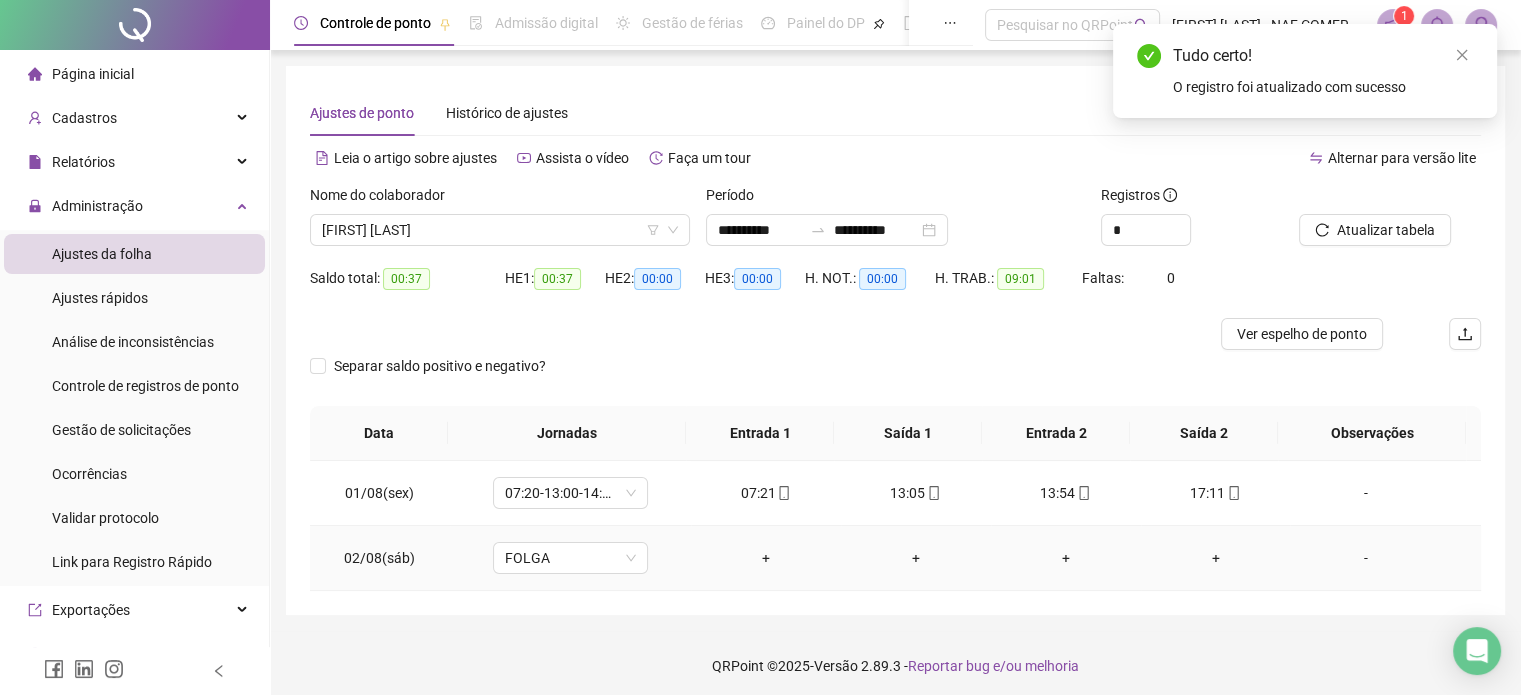click on "+" at bounding box center [766, 558] 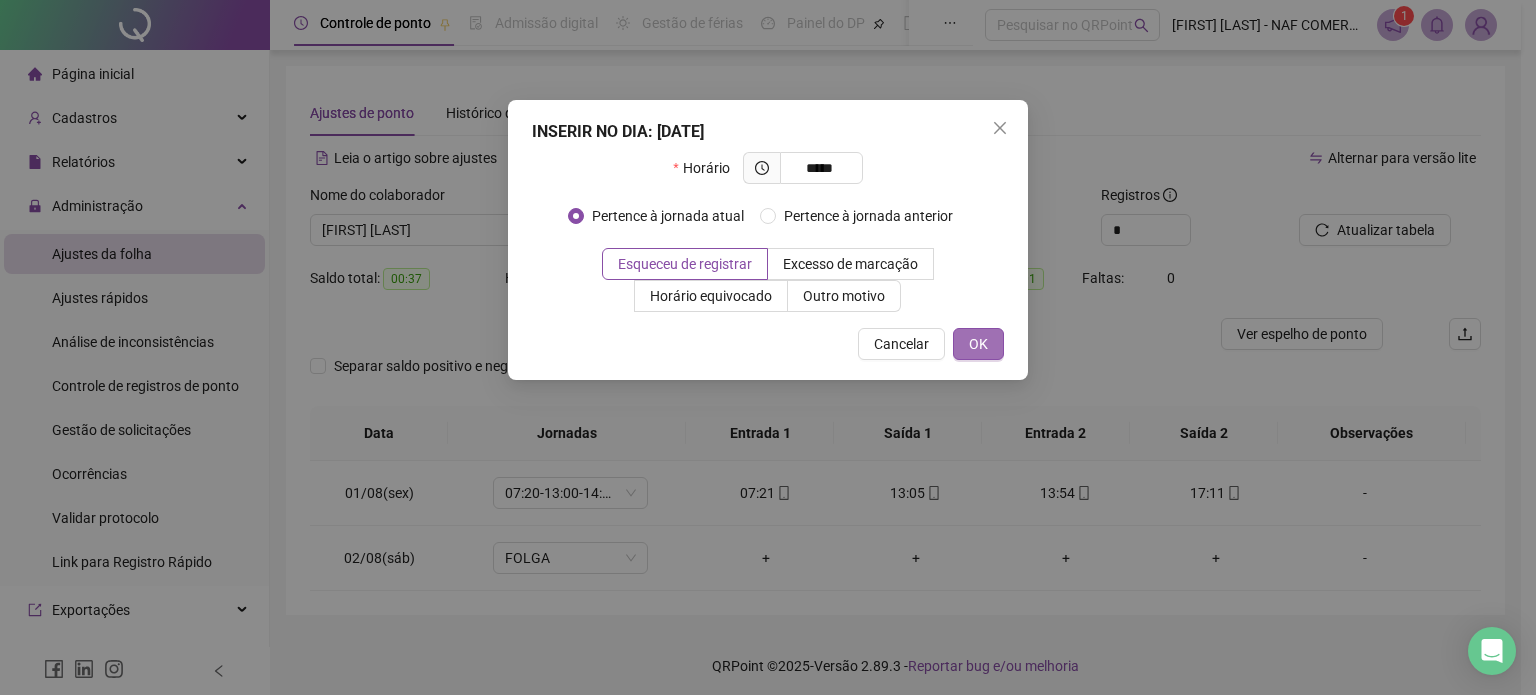 type on "*****" 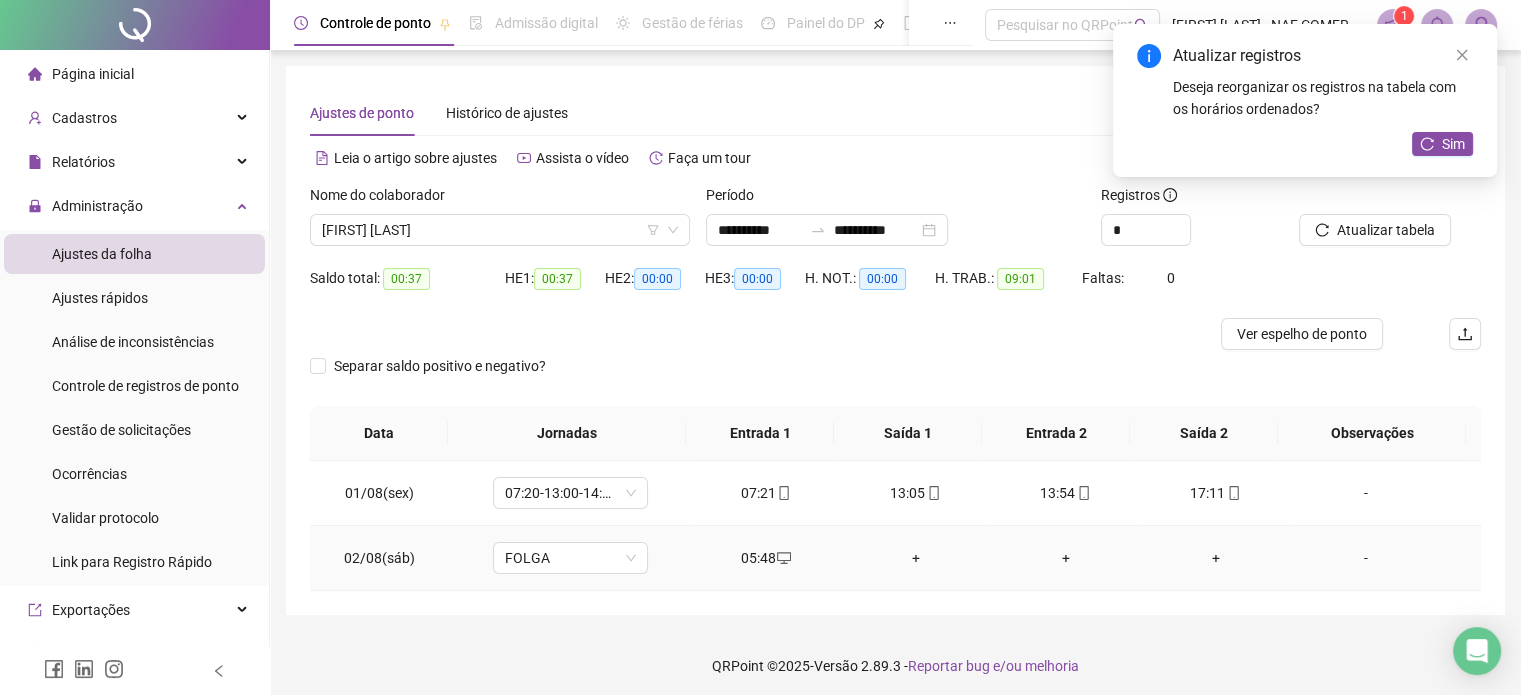 click on "+" at bounding box center (916, 558) 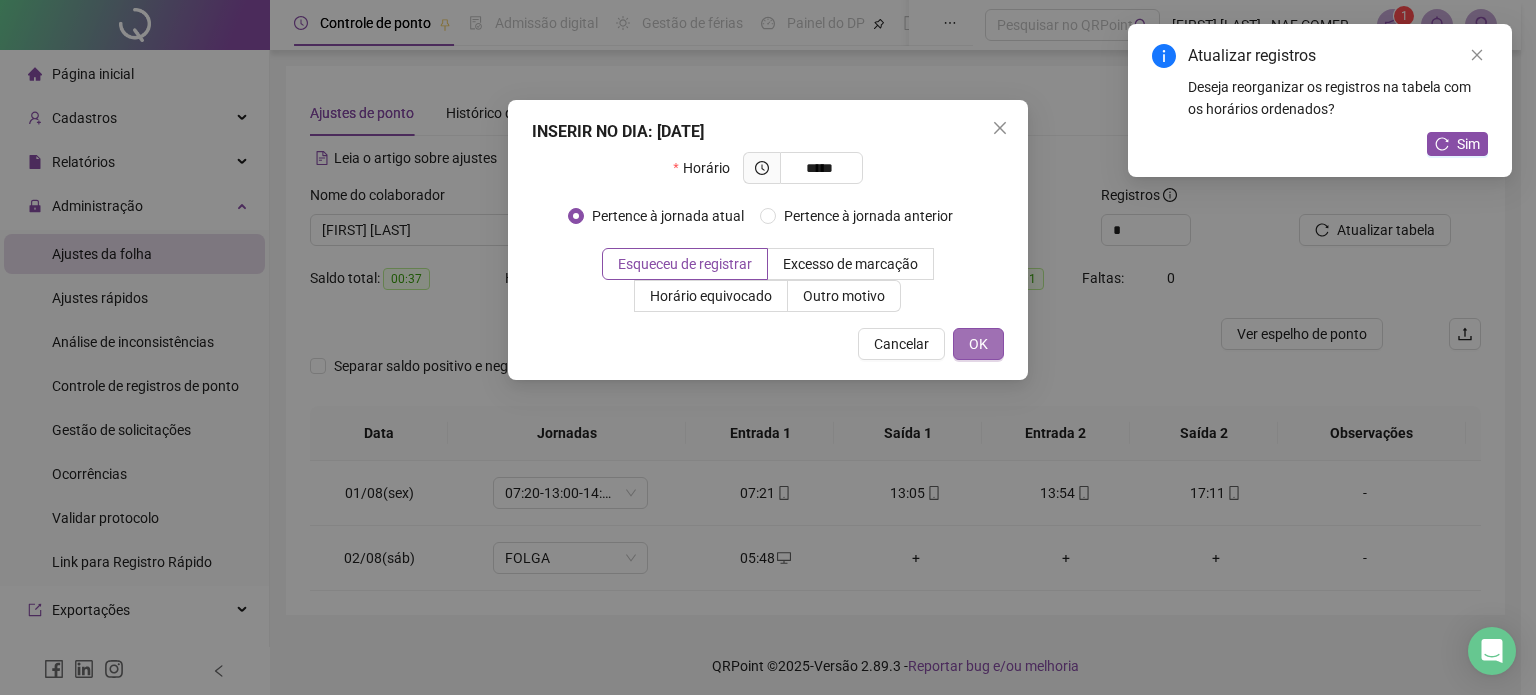 type on "*****" 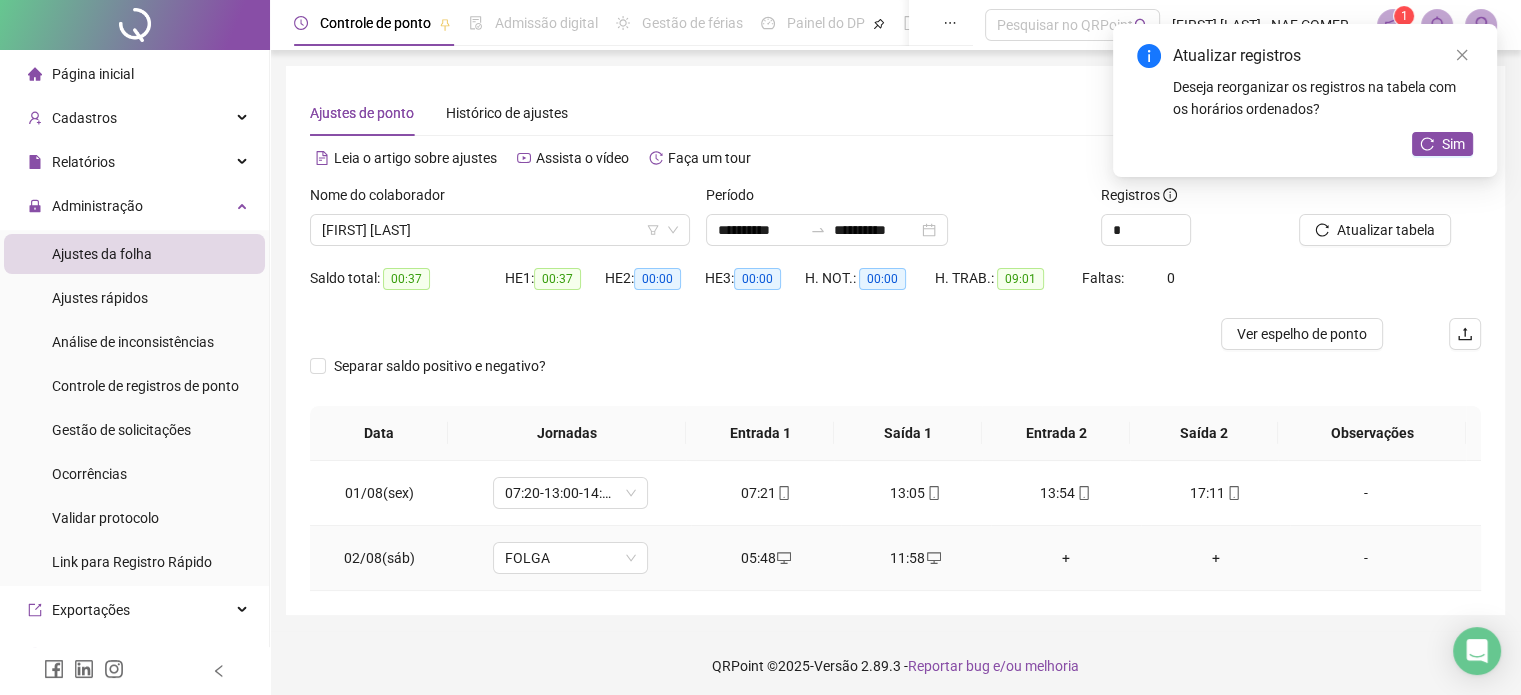 click on "+" at bounding box center (1066, 558) 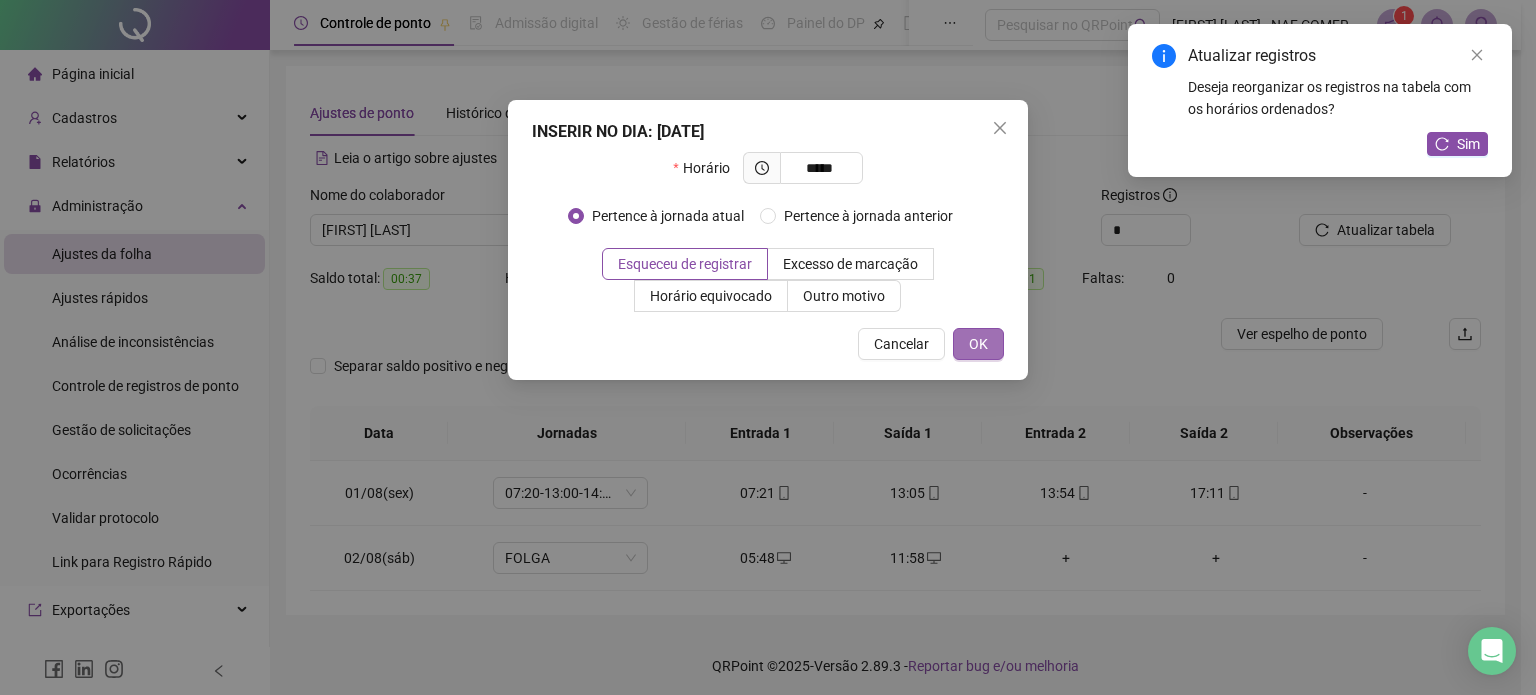 type on "*****" 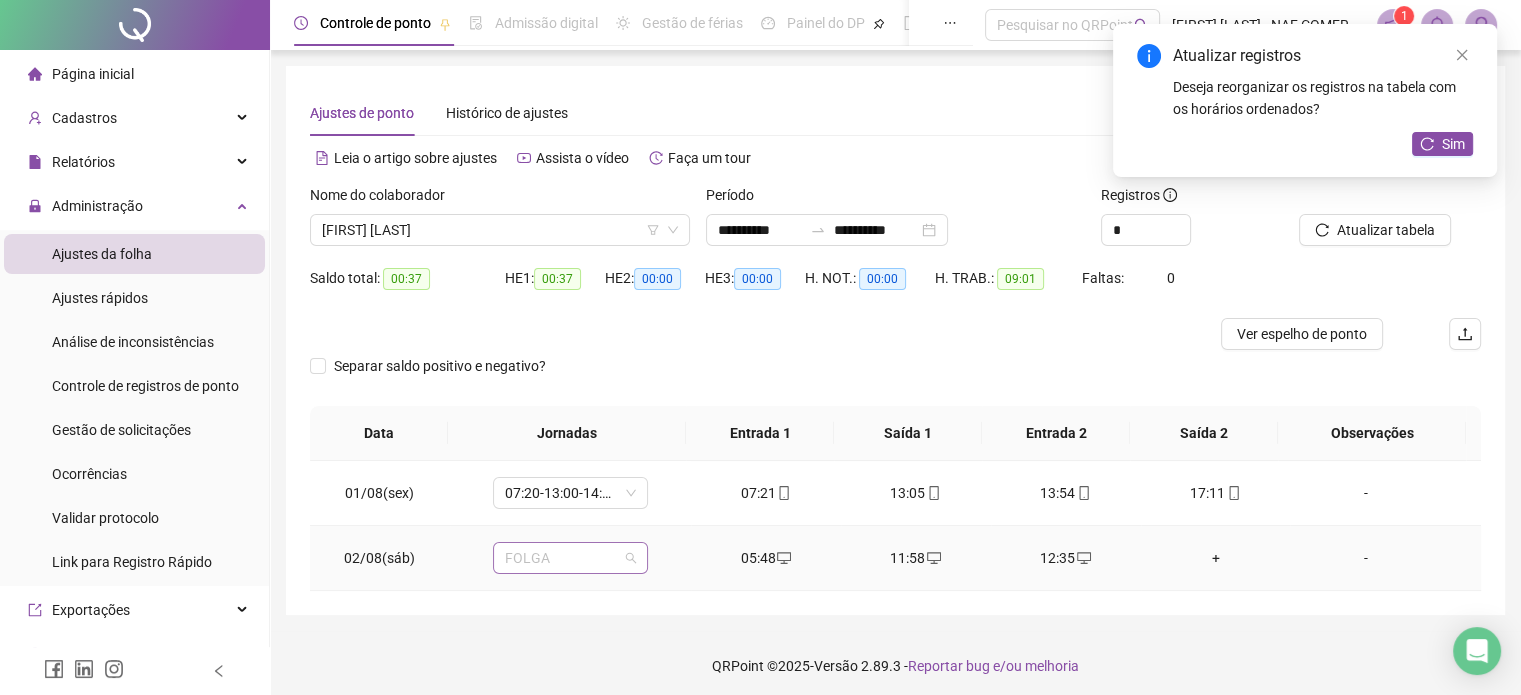click on "FOLGA" at bounding box center [570, 558] 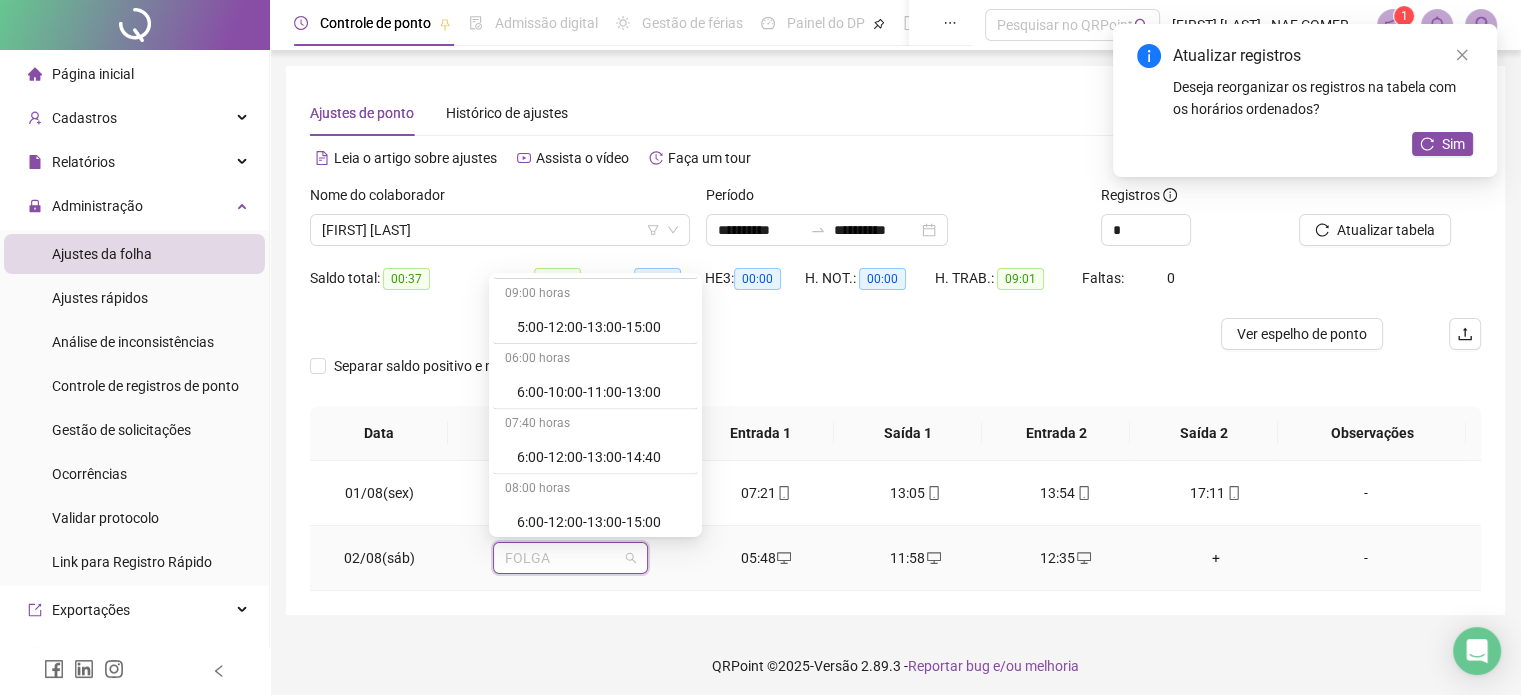 scroll, scrollTop: 2745, scrollLeft: 0, axis: vertical 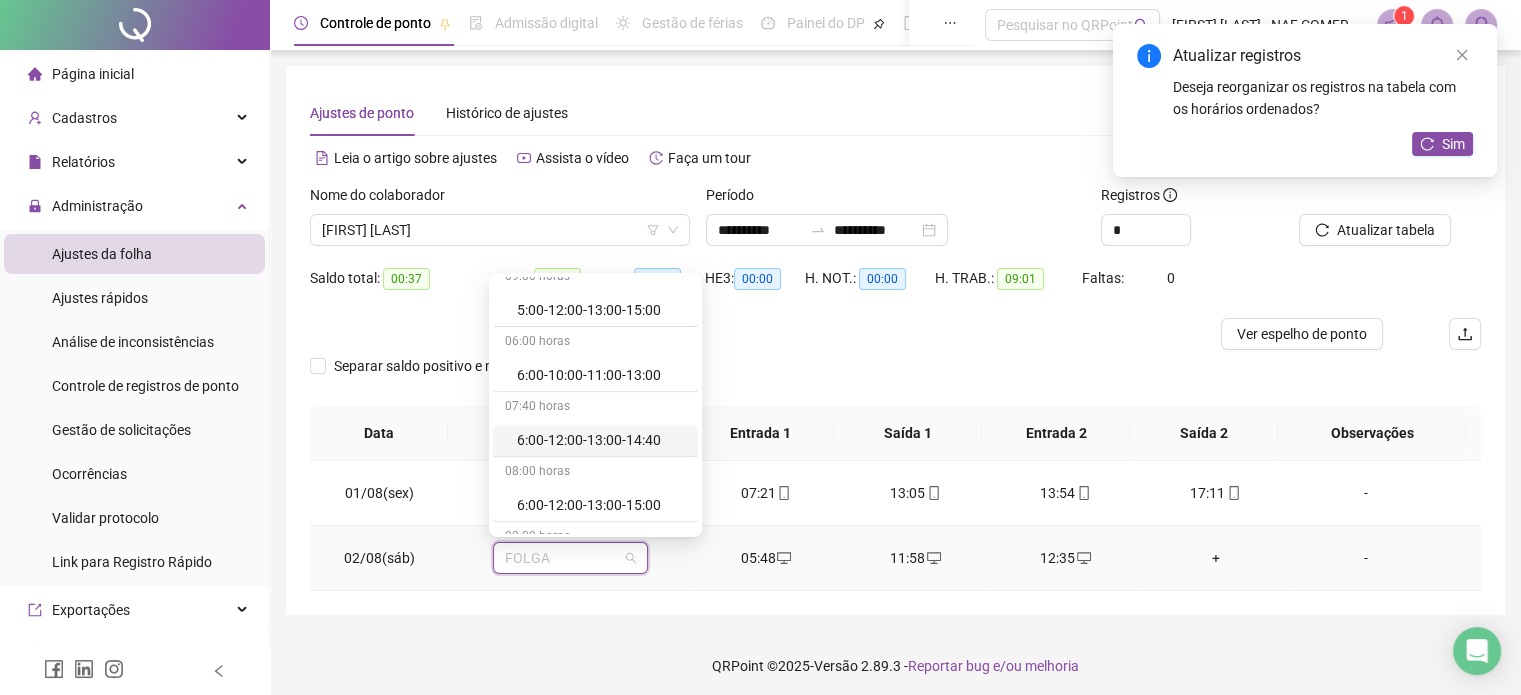 click on "6:00-12:00-13:00-14:40" at bounding box center (601, 440) 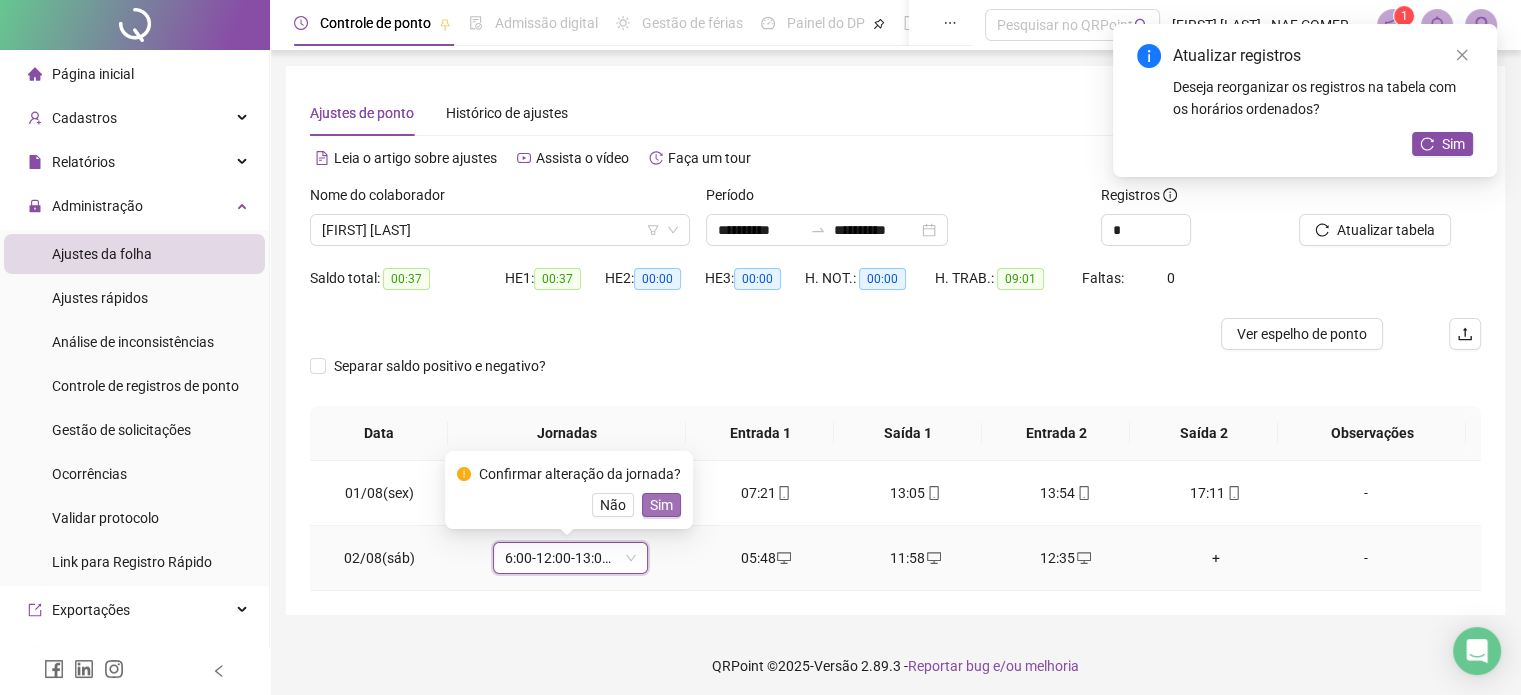 click on "Sim" at bounding box center [661, 505] 